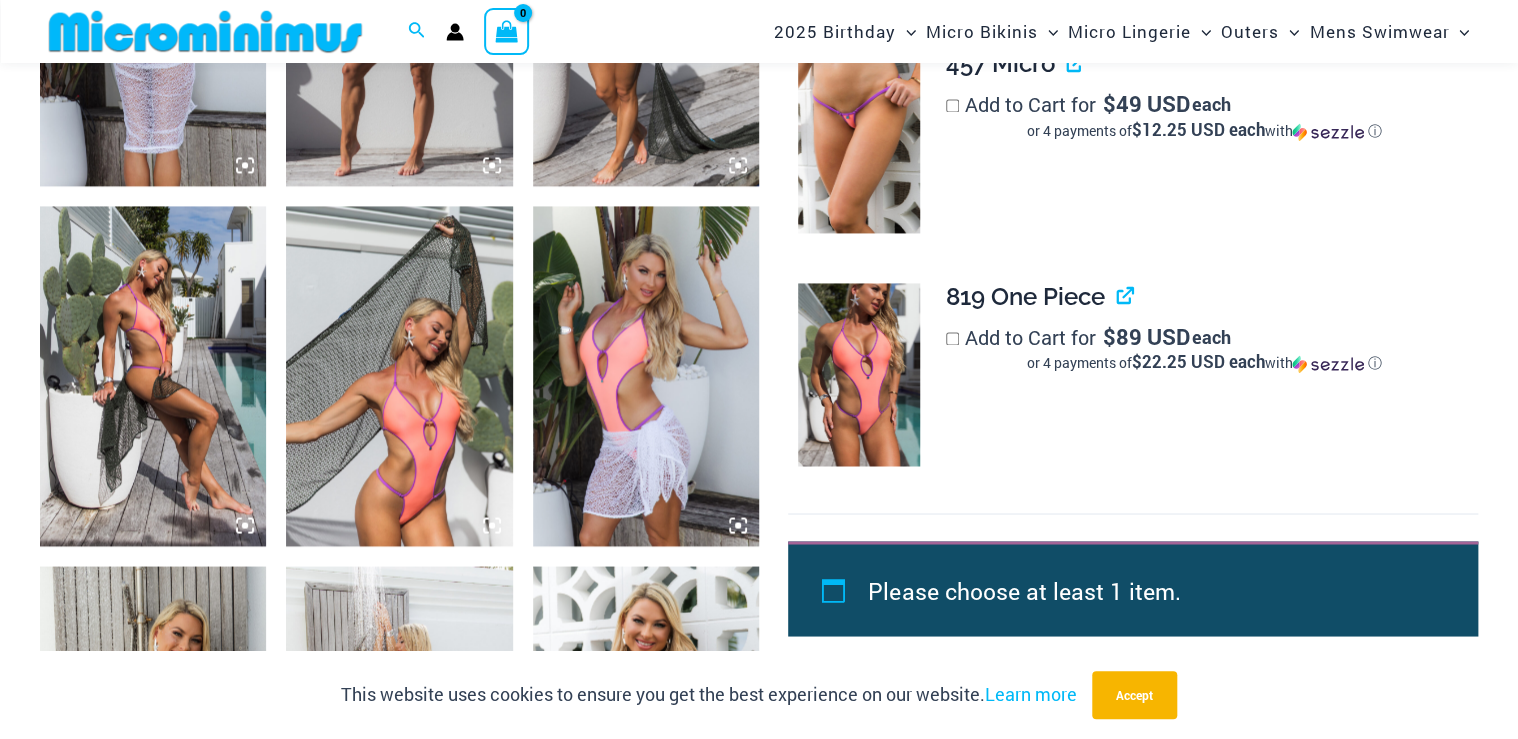 scroll, scrollTop: 1345, scrollLeft: 0, axis: vertical 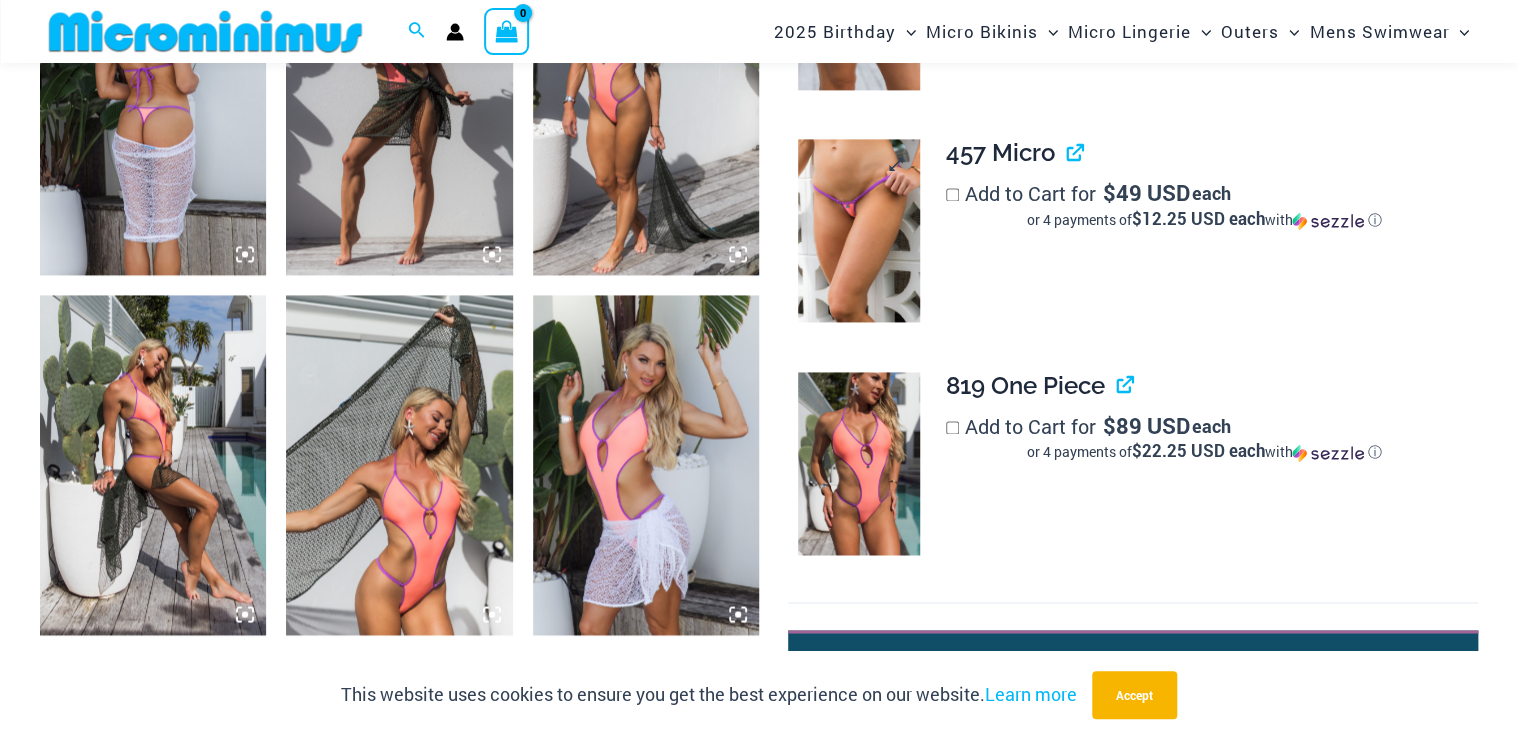 click at bounding box center [859, 230] 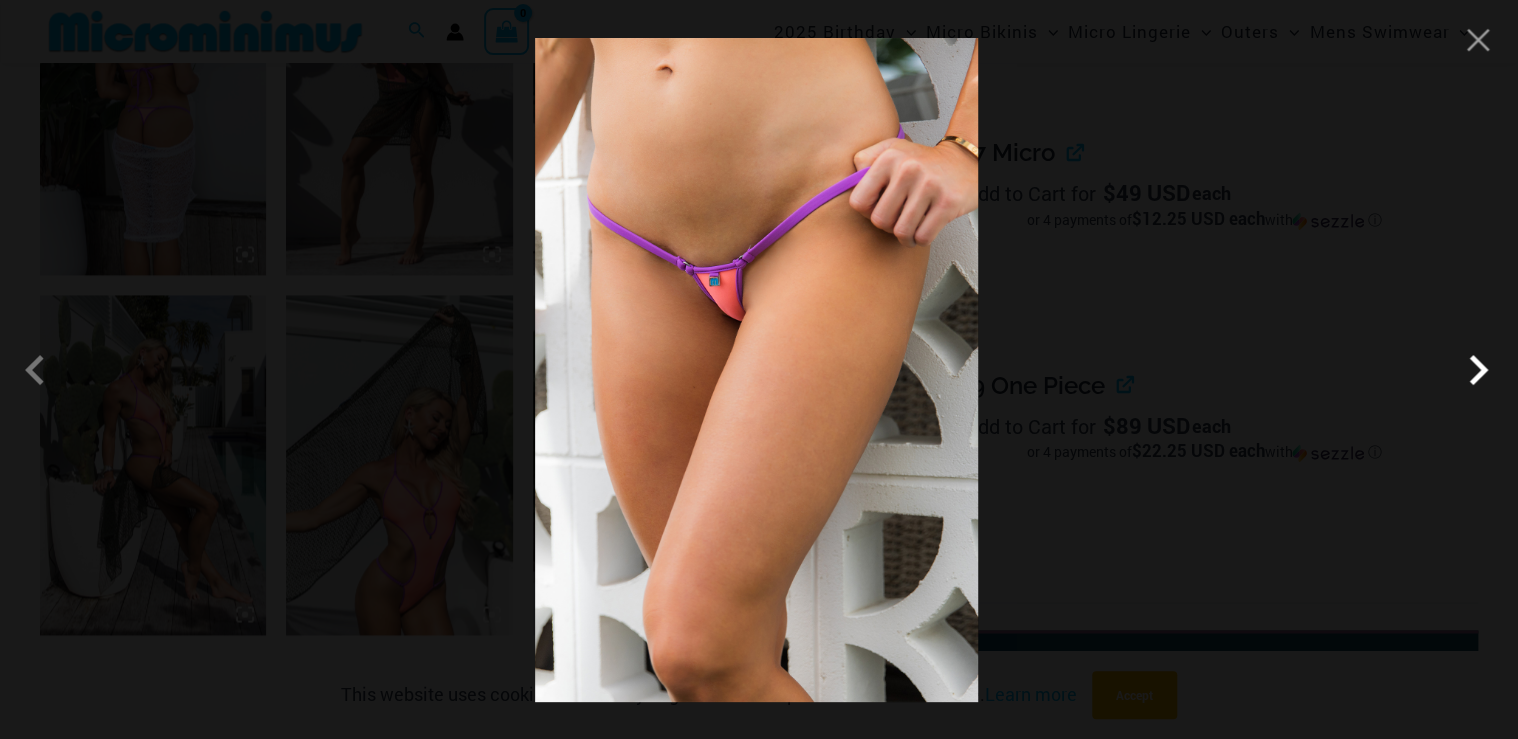 click at bounding box center (1478, 370) 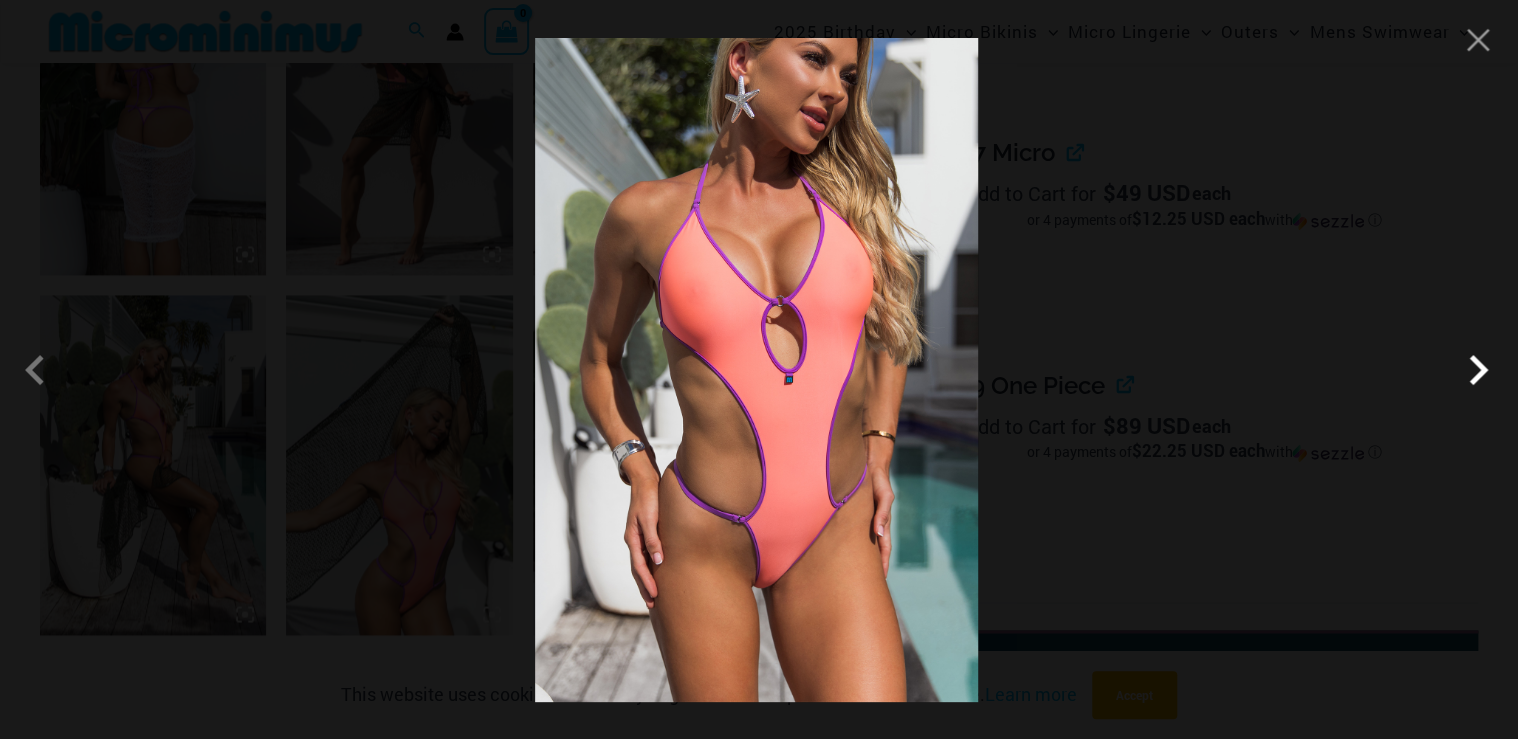 click at bounding box center (1478, 370) 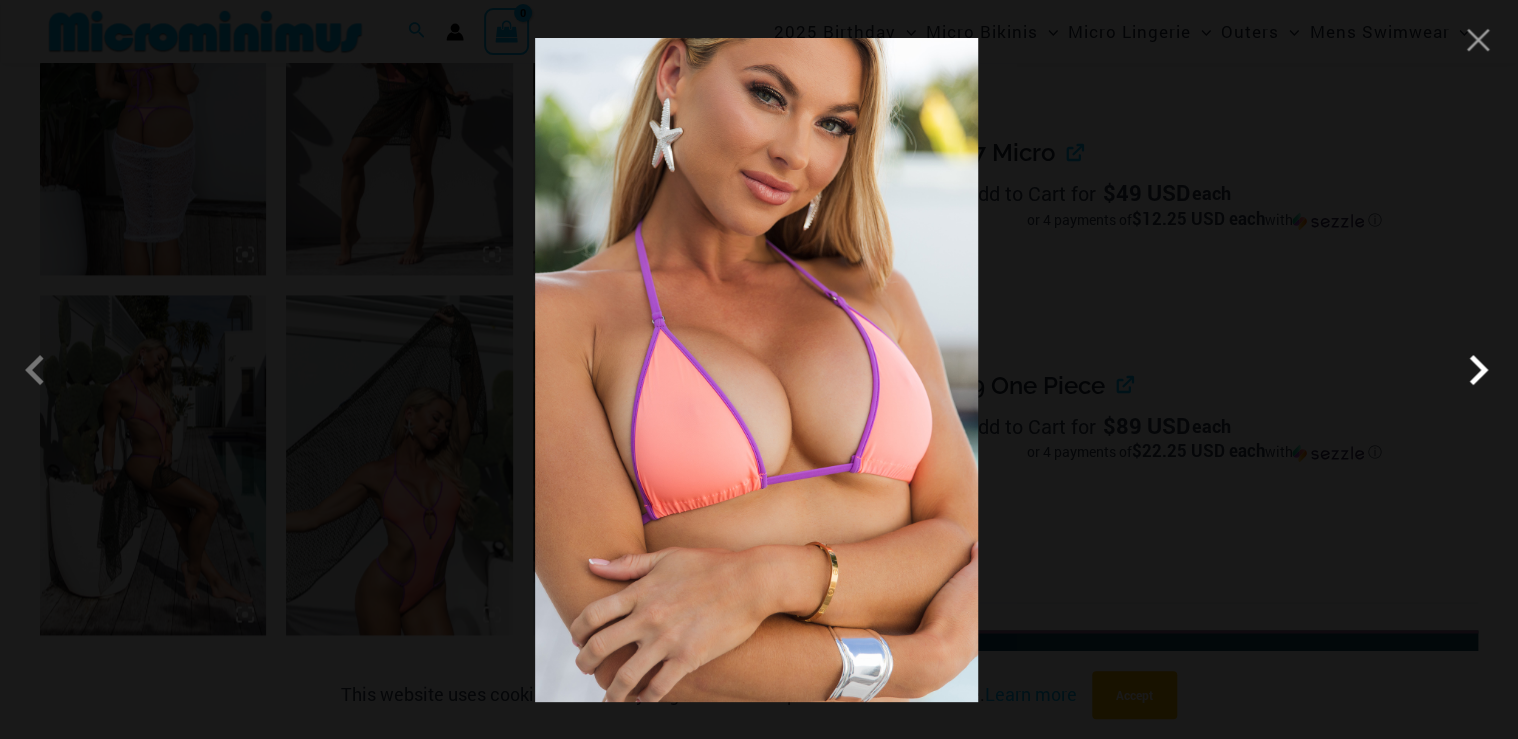 click at bounding box center (1478, 370) 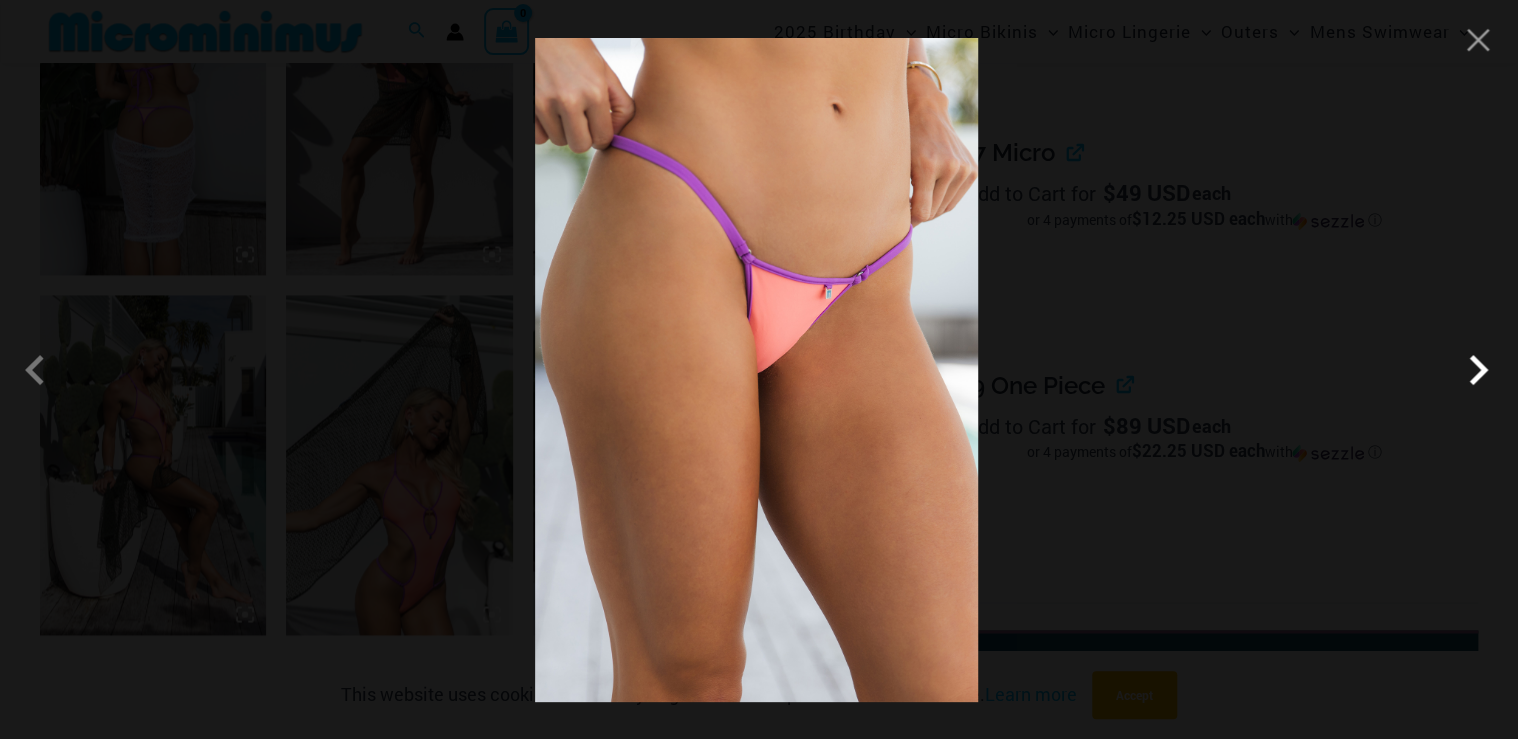 click at bounding box center (1478, 370) 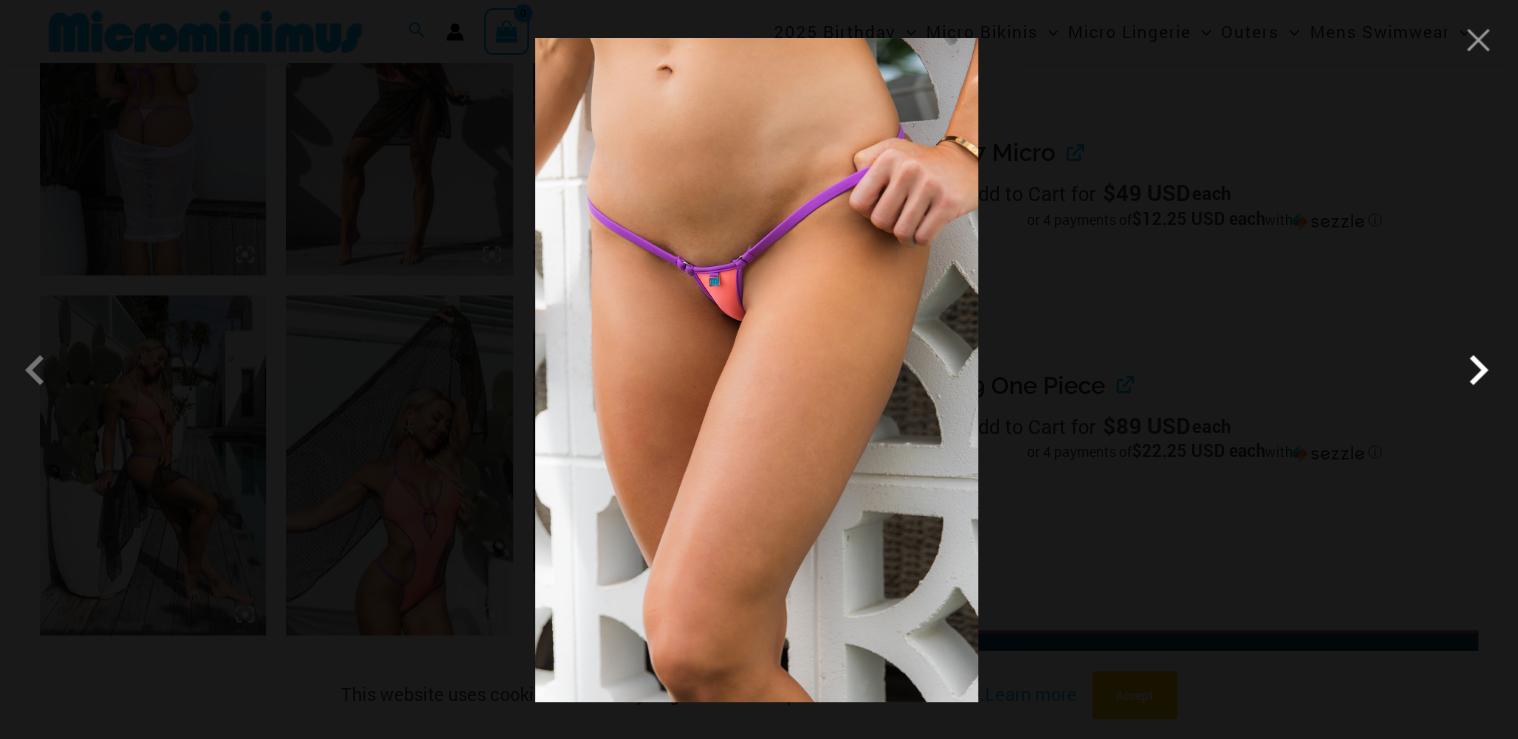 click at bounding box center (1478, 370) 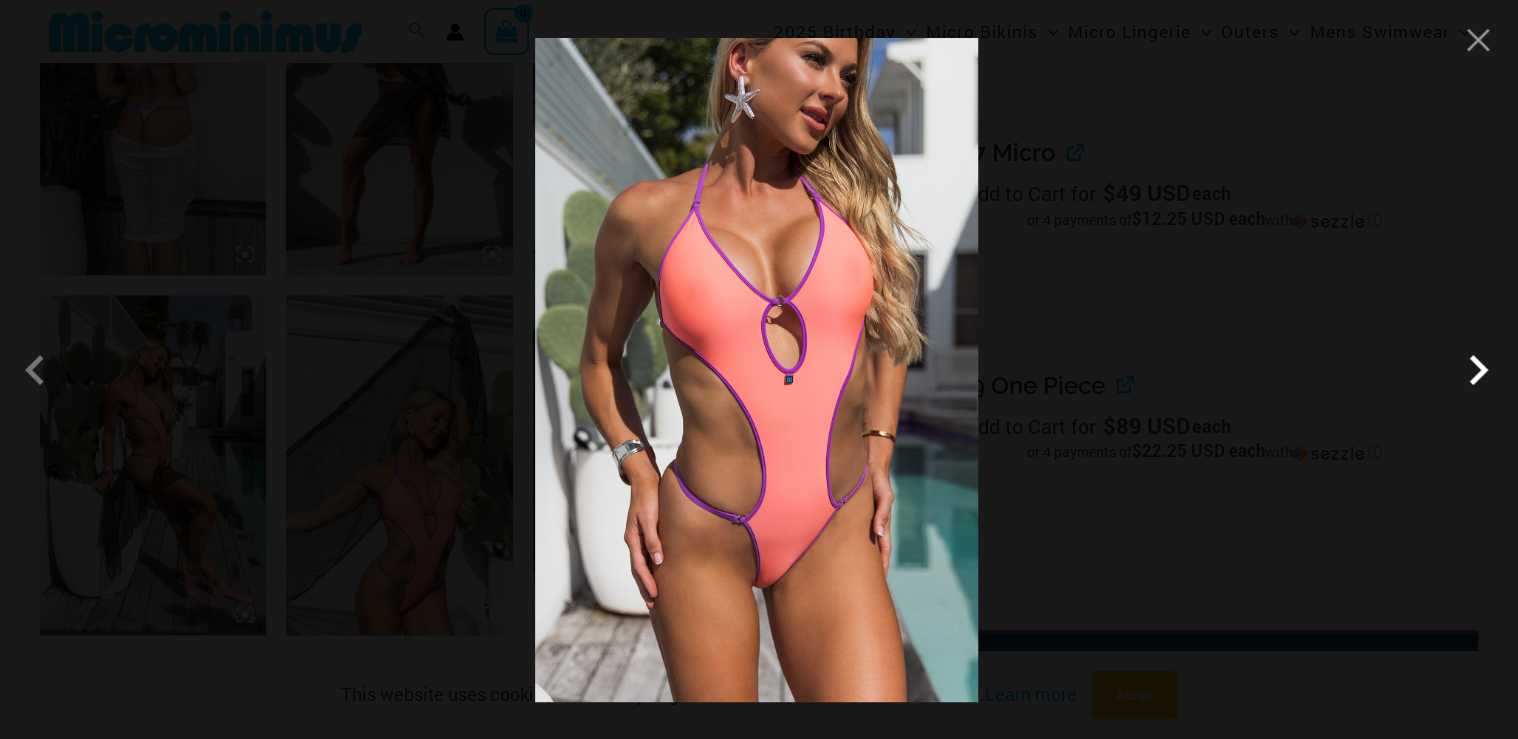 click at bounding box center (1478, 370) 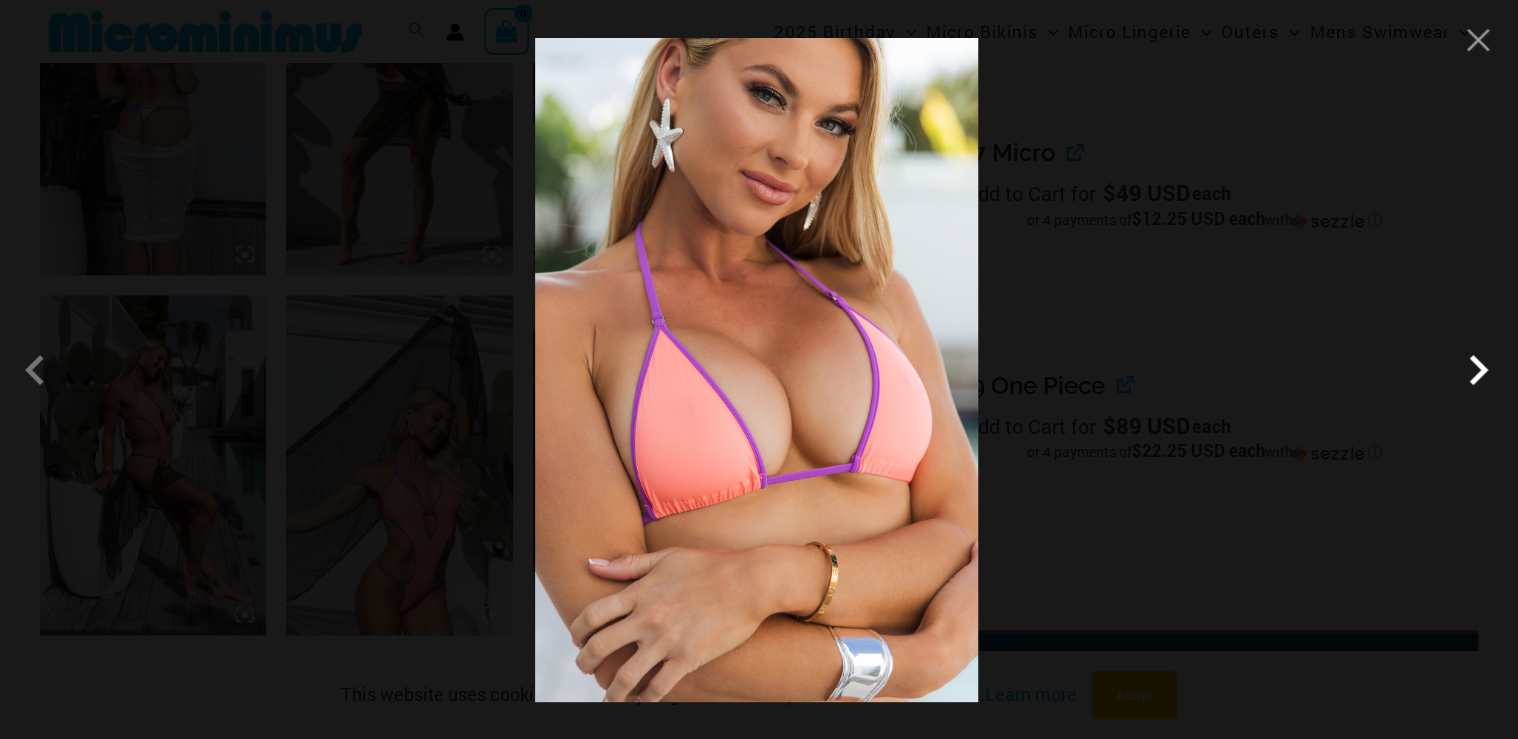 click at bounding box center [1478, 370] 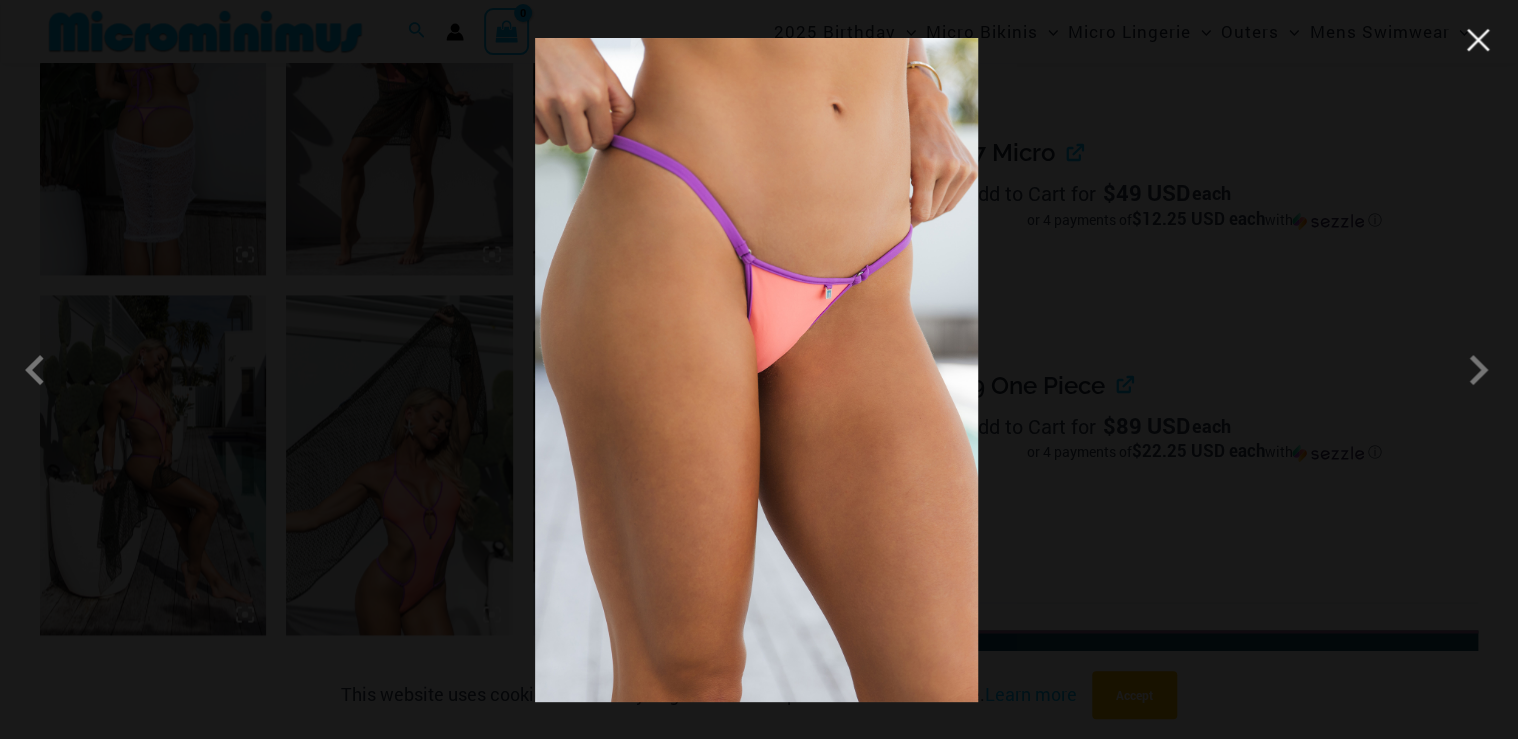 click at bounding box center [1478, 40] 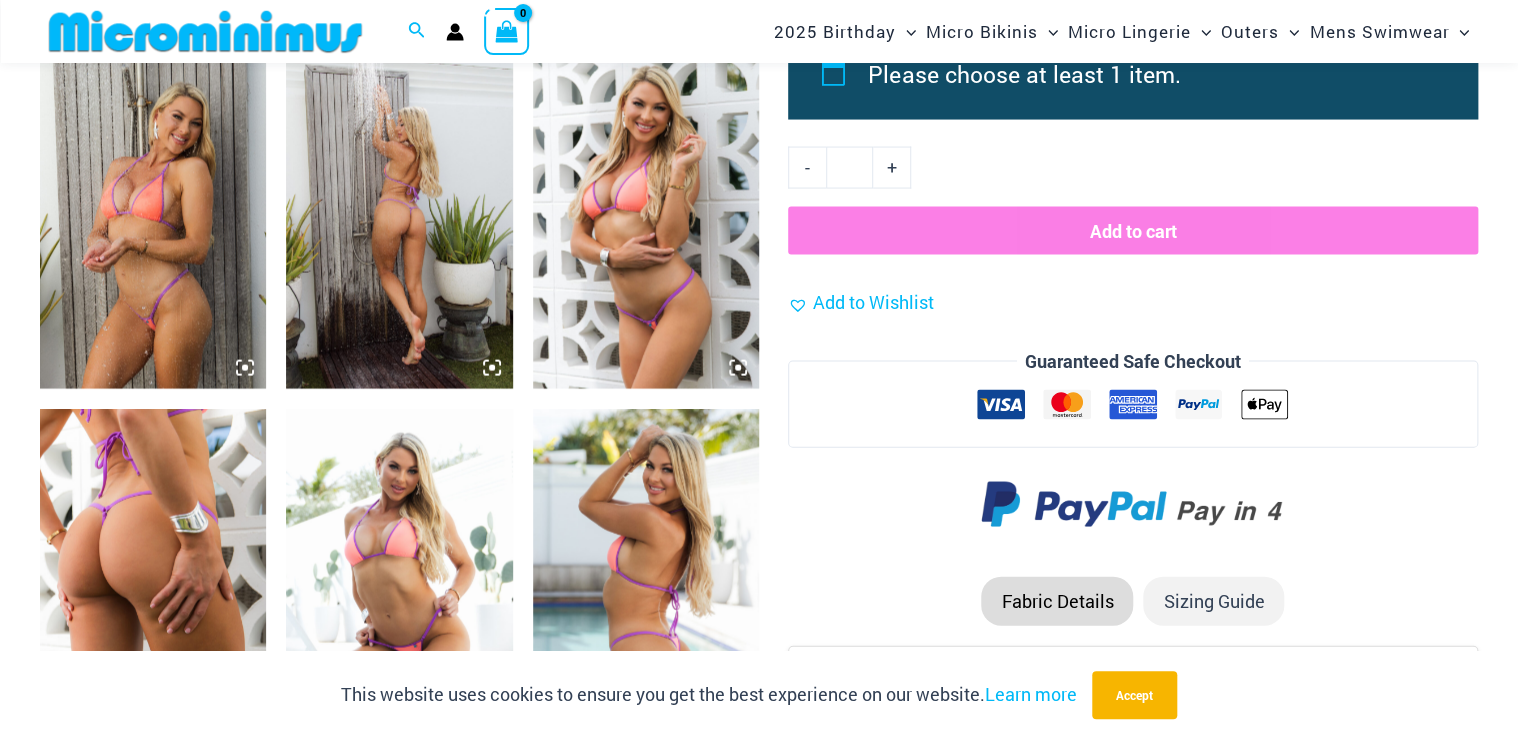 scroll, scrollTop: 1985, scrollLeft: 0, axis: vertical 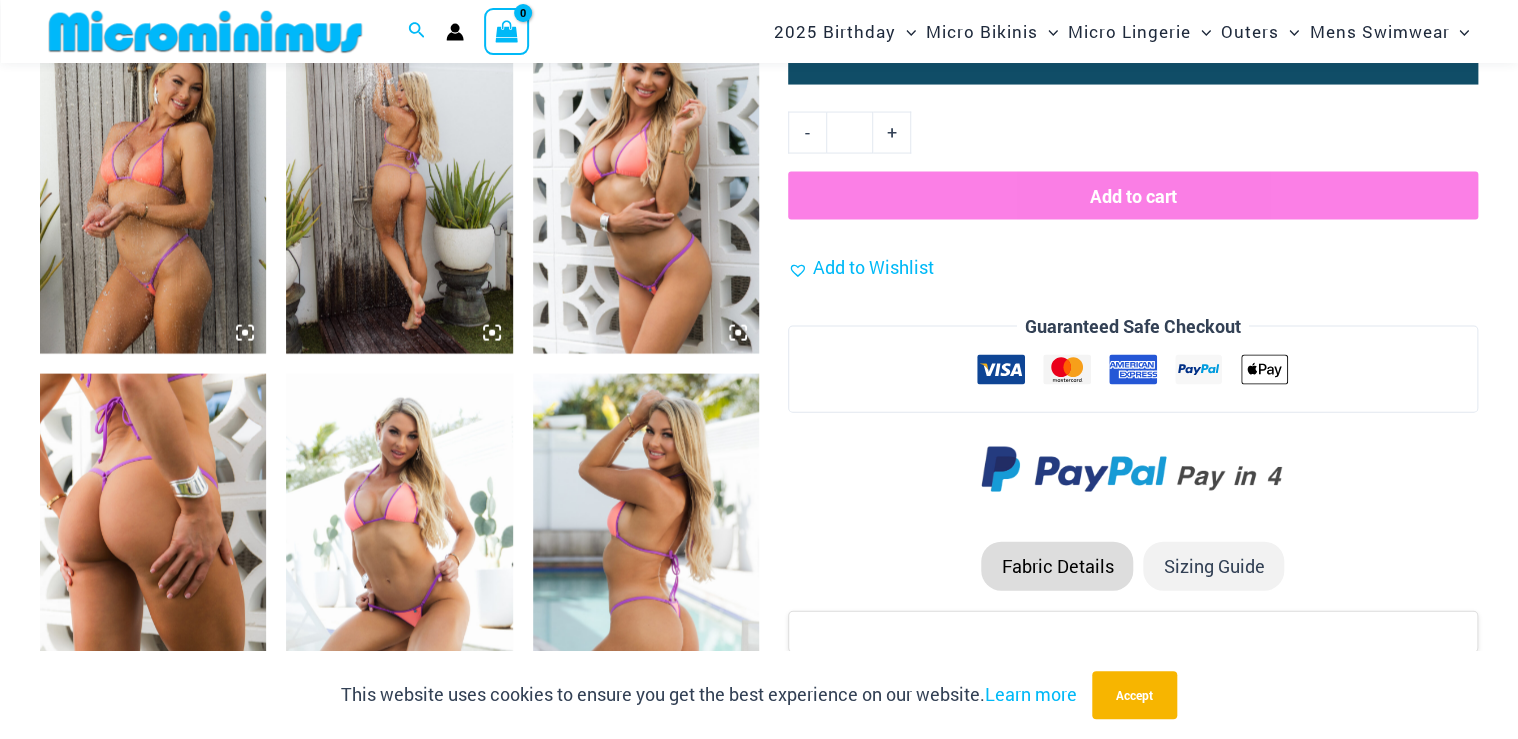 click at bounding box center (153, 184) 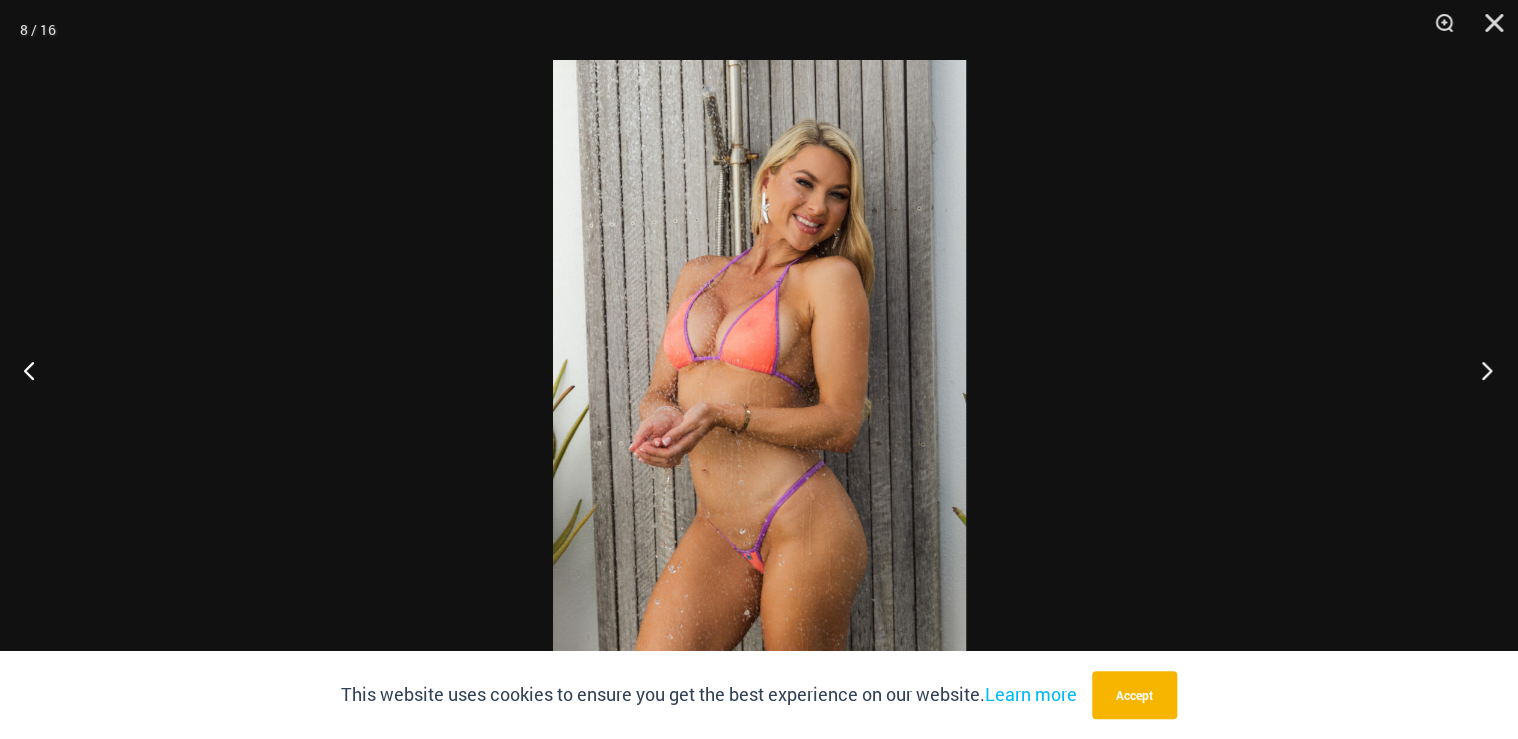 click at bounding box center [1480, 370] 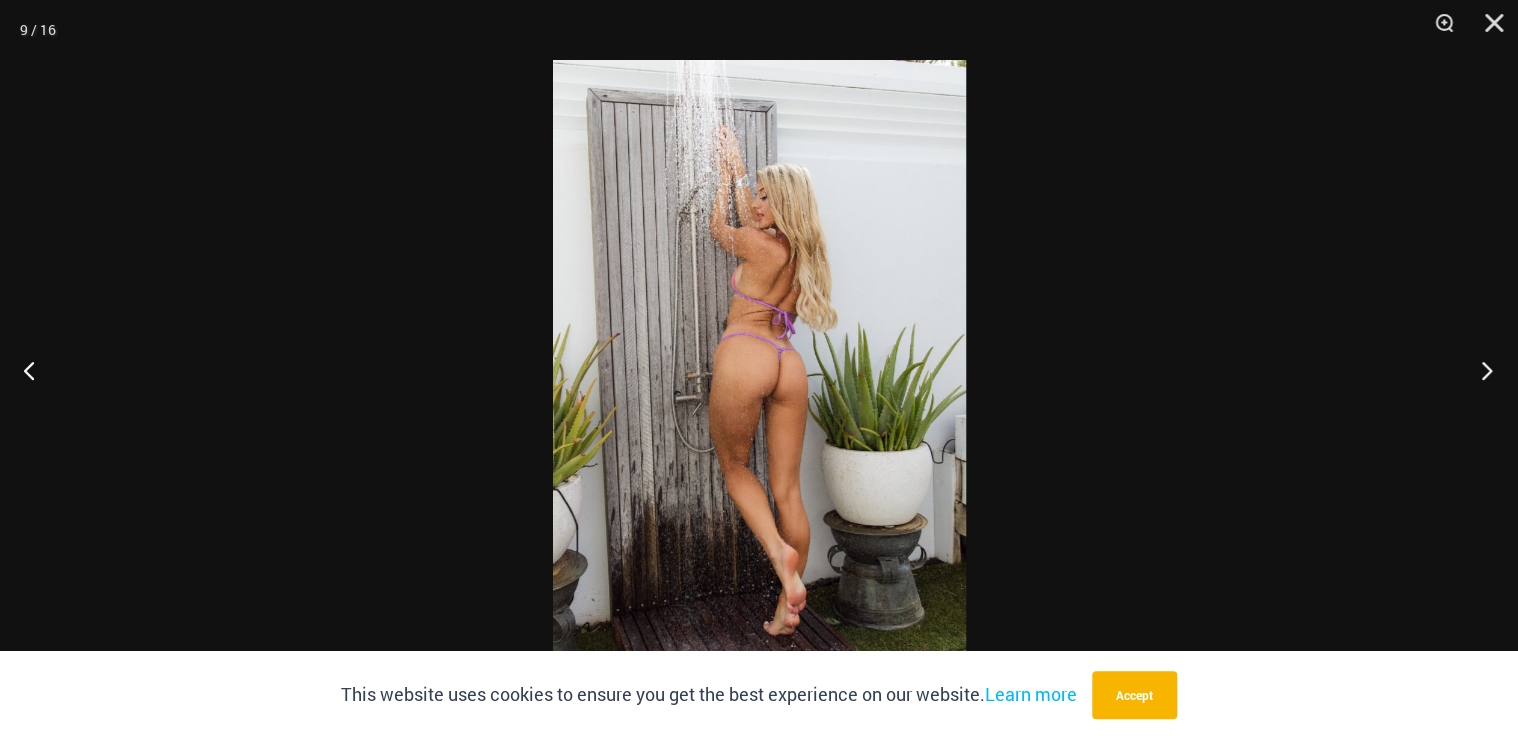 click at bounding box center [1480, 370] 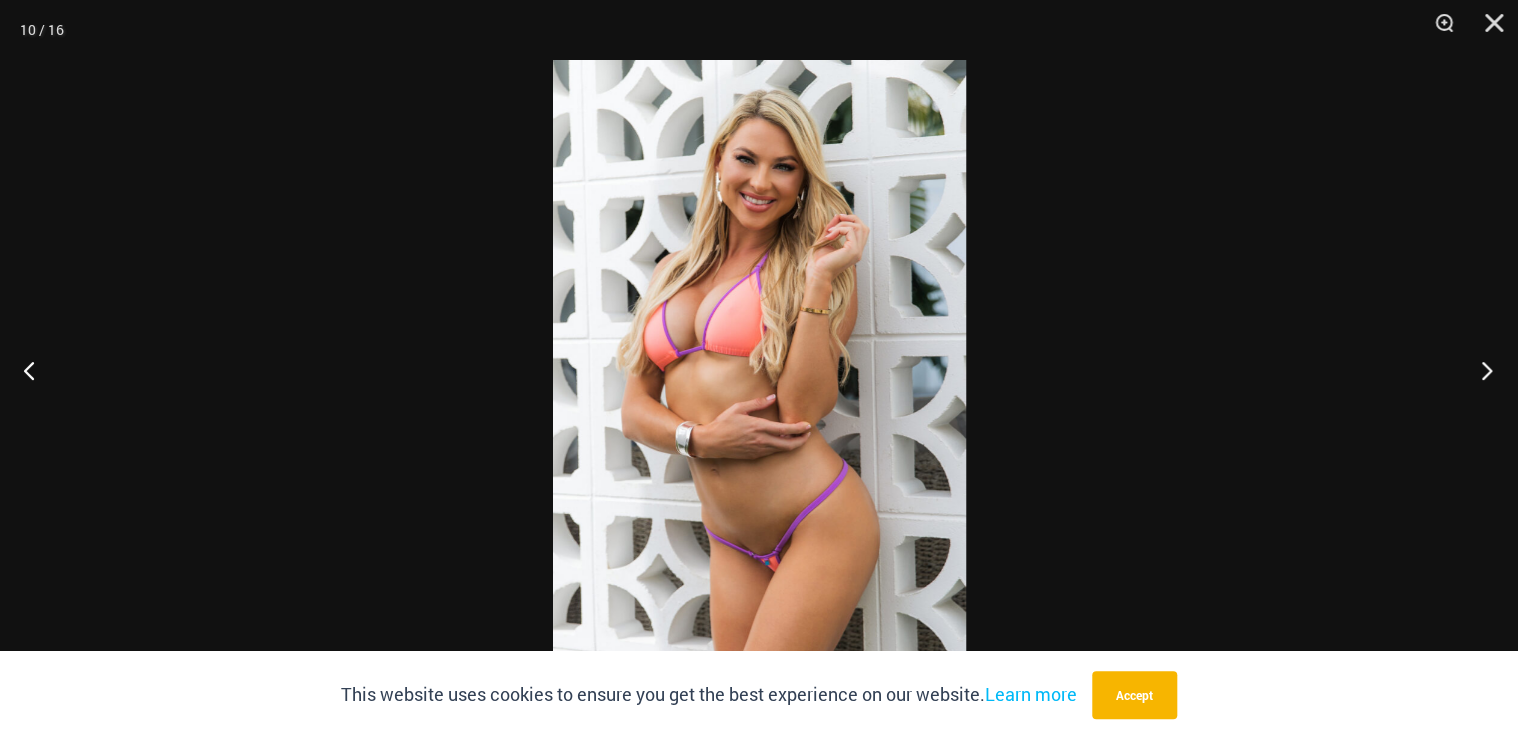 click at bounding box center [1480, 370] 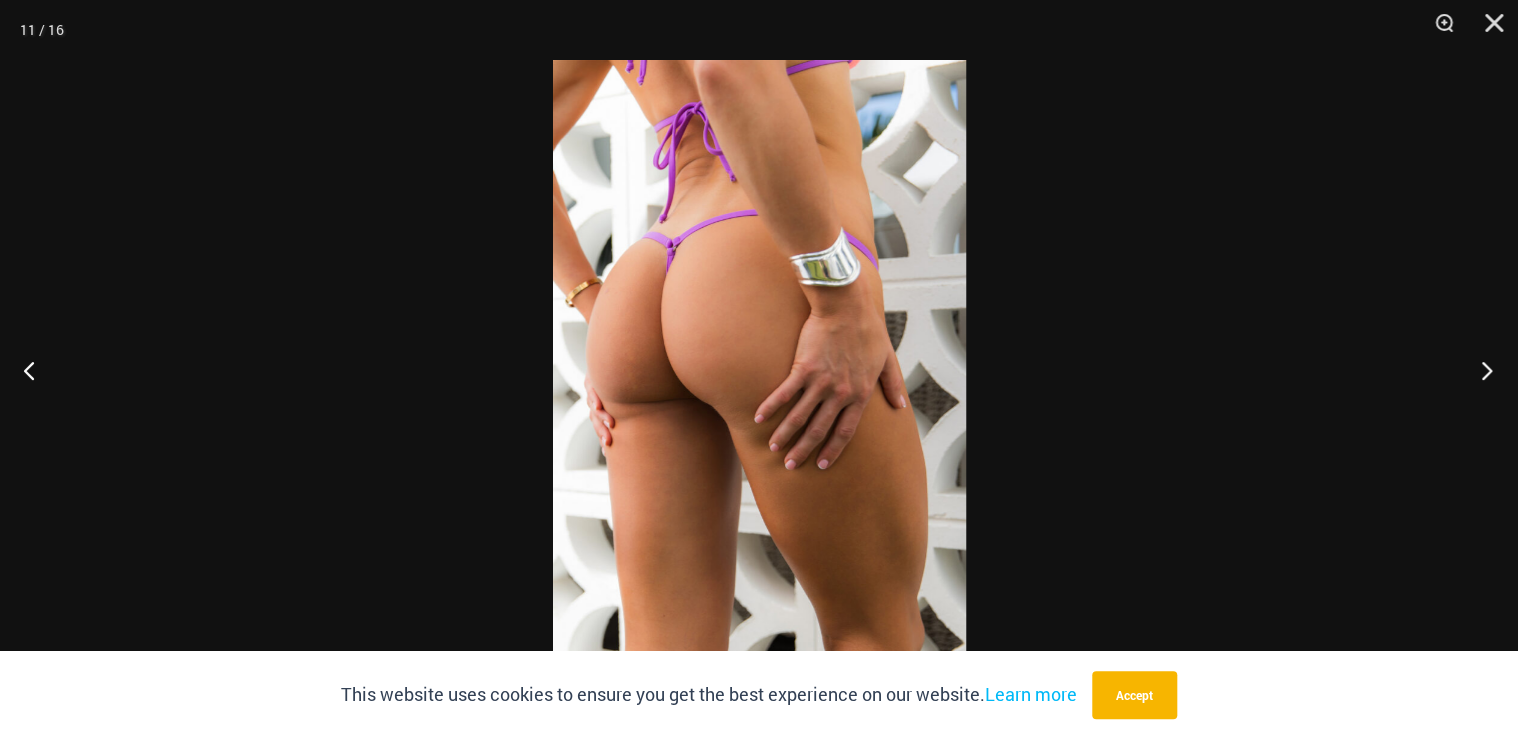 click at bounding box center (1480, 370) 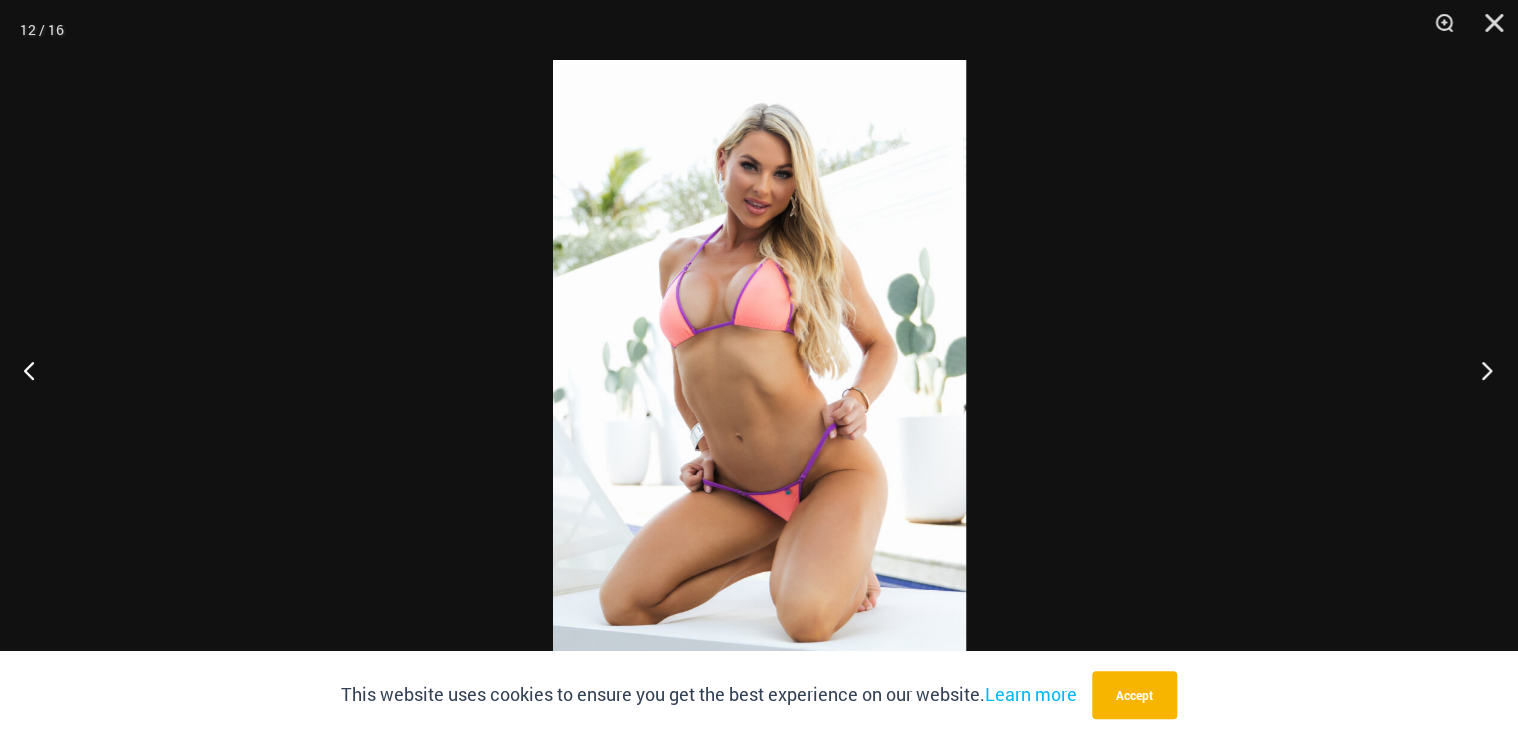 click at bounding box center (1480, 370) 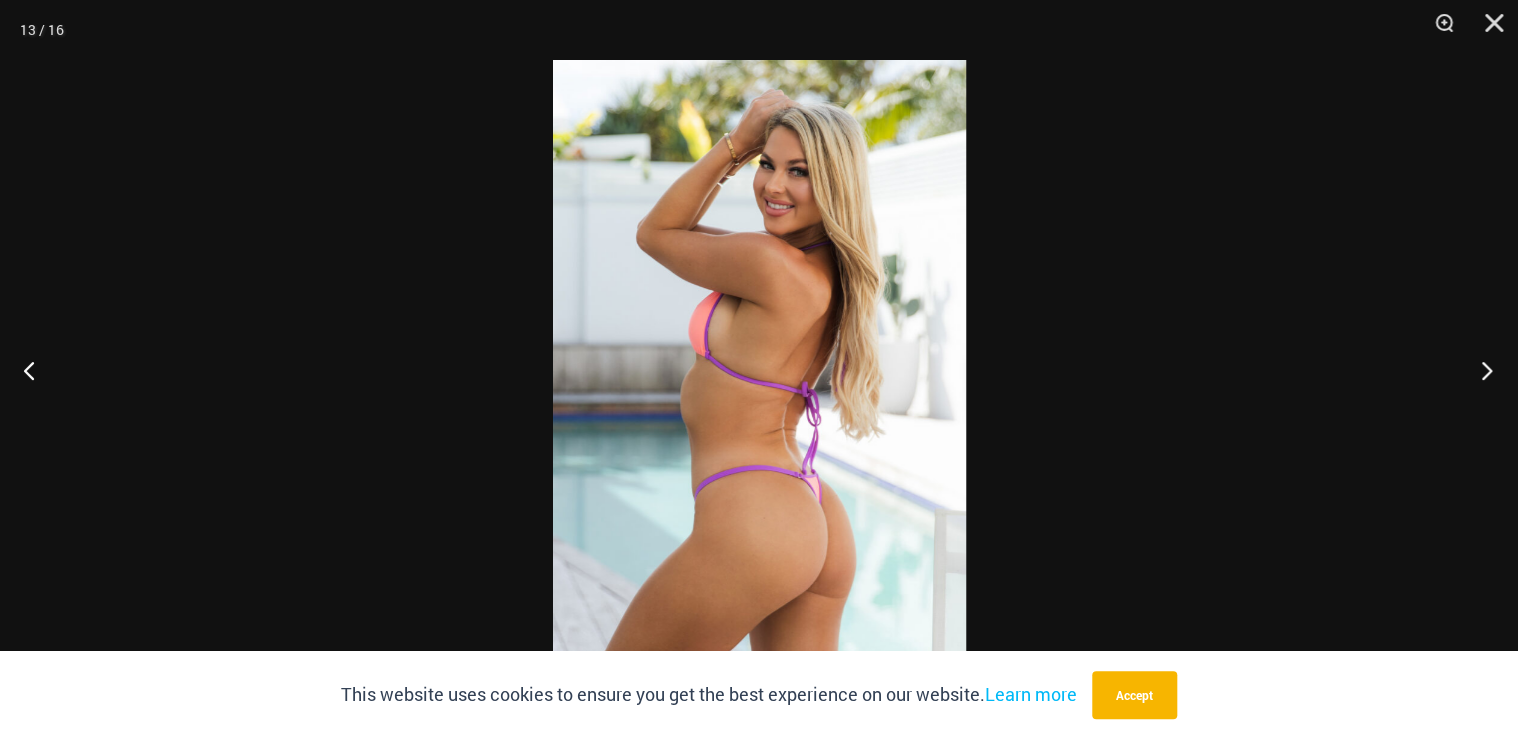 click at bounding box center [1480, 370] 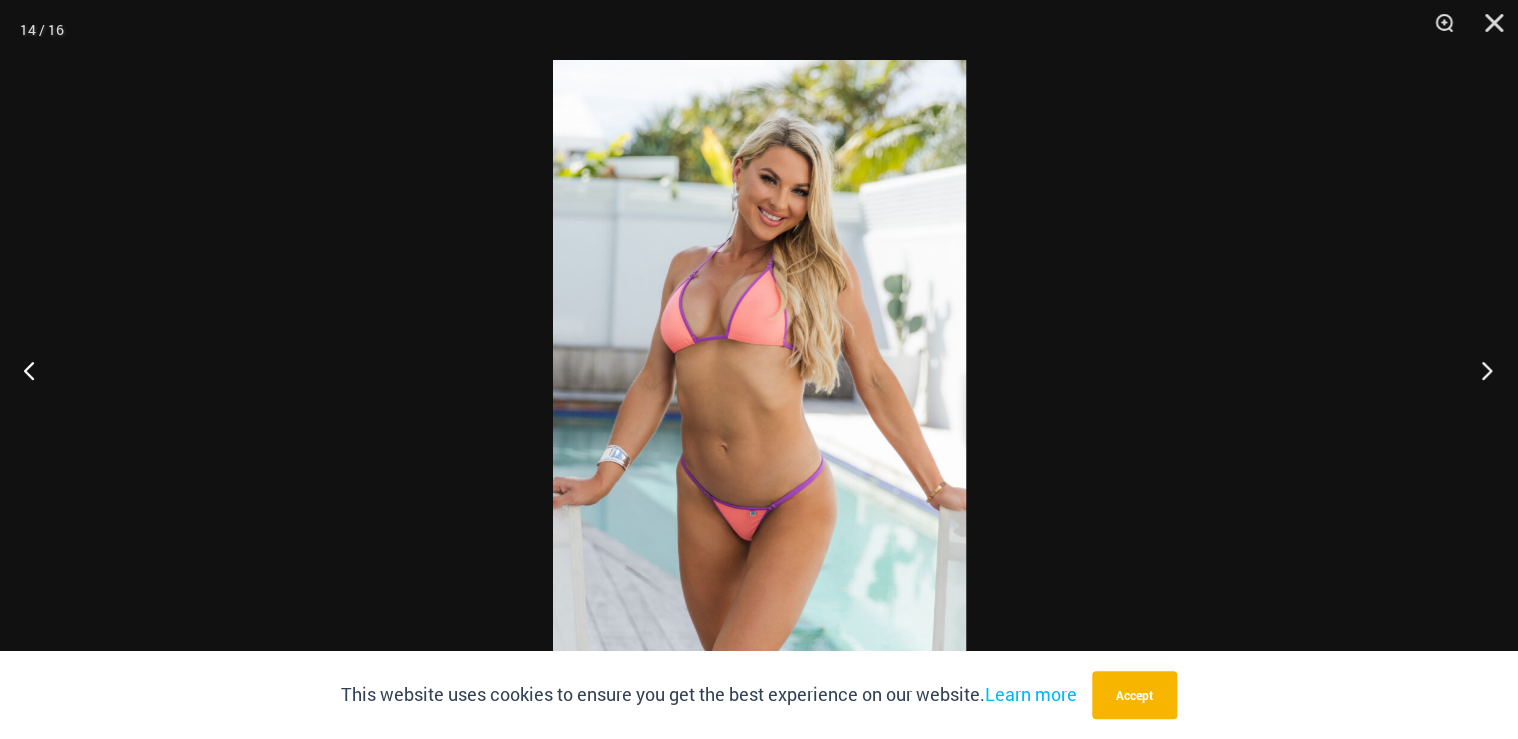 click at bounding box center (1480, 370) 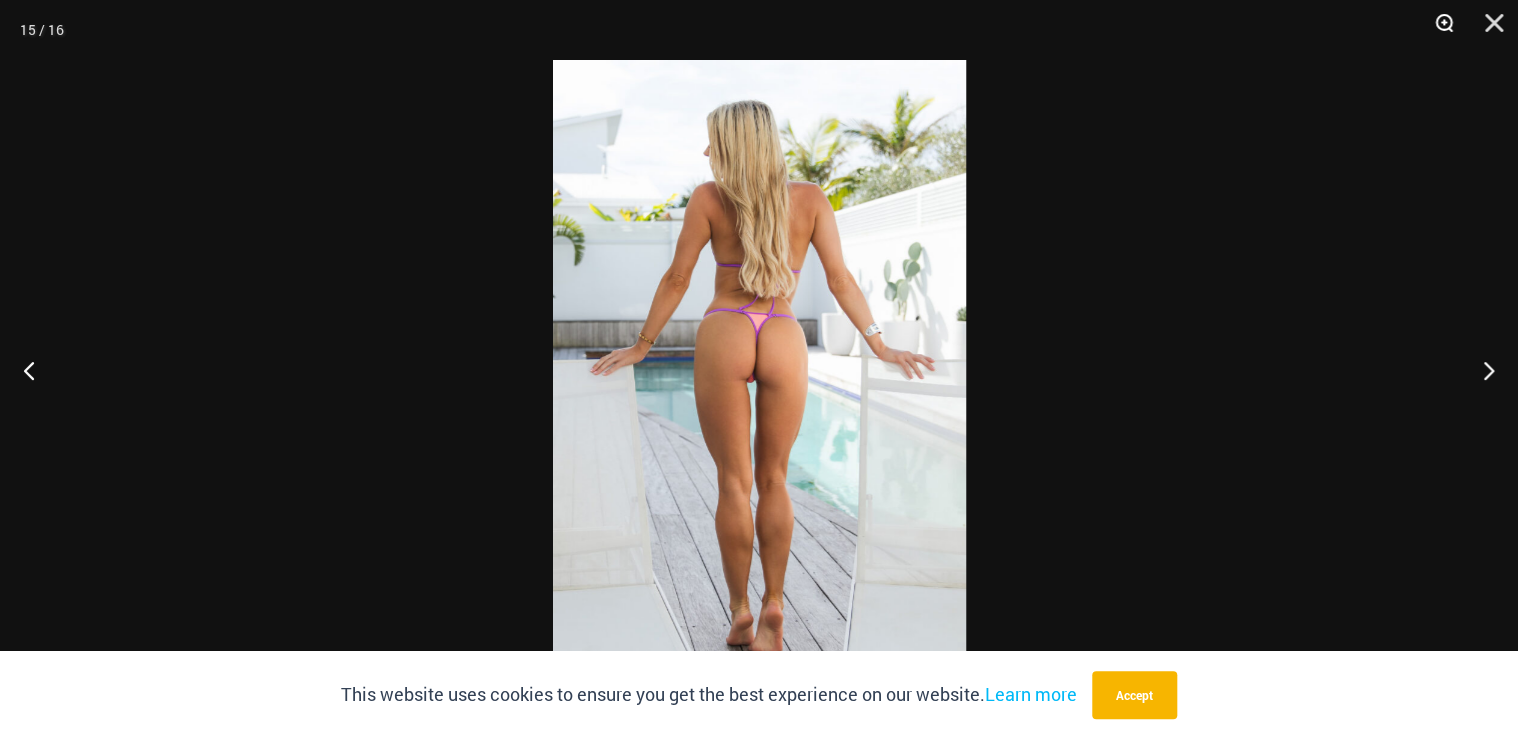 click at bounding box center (1437, 30) 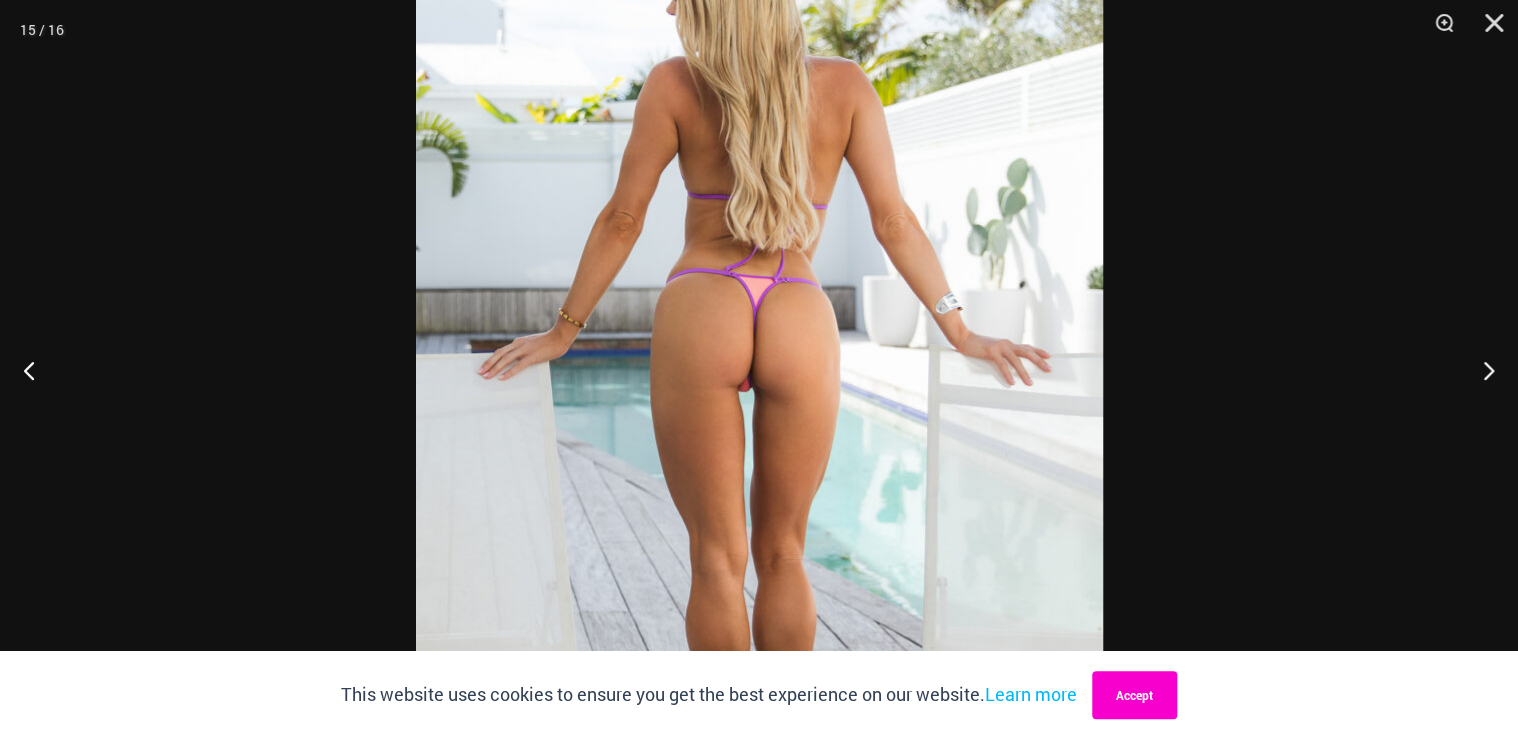 click on "Accept" at bounding box center [1134, 695] 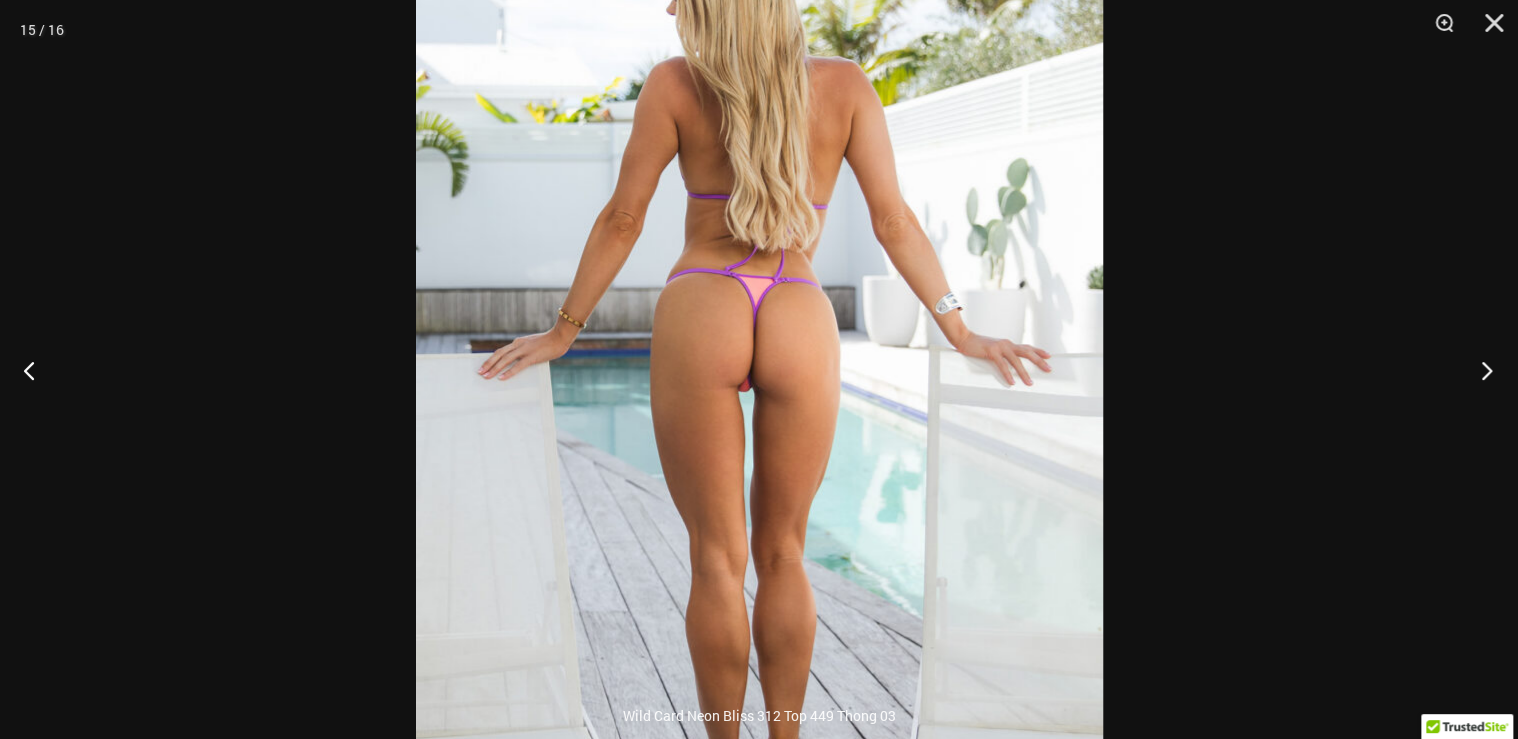 click at bounding box center [1480, 370] 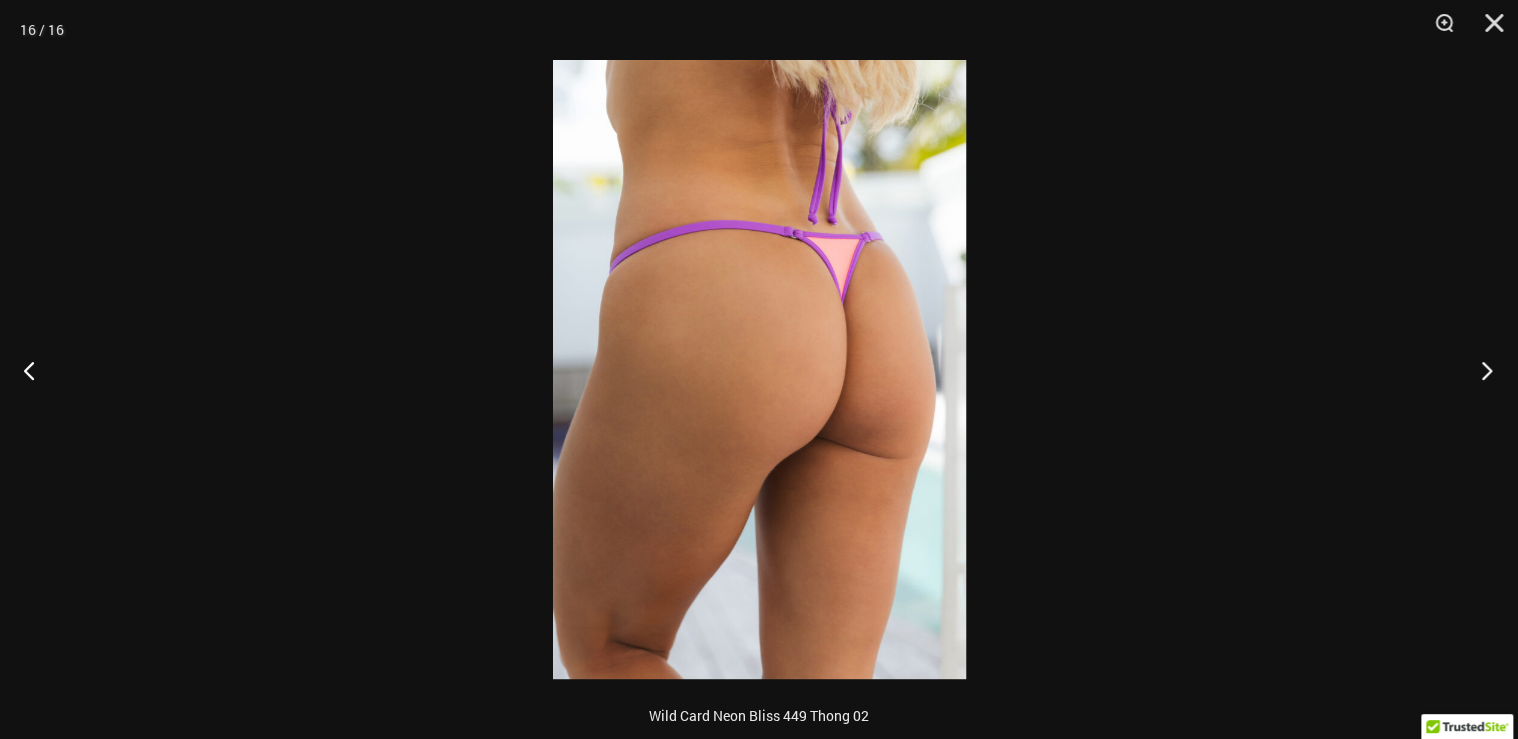 click at bounding box center [1480, 370] 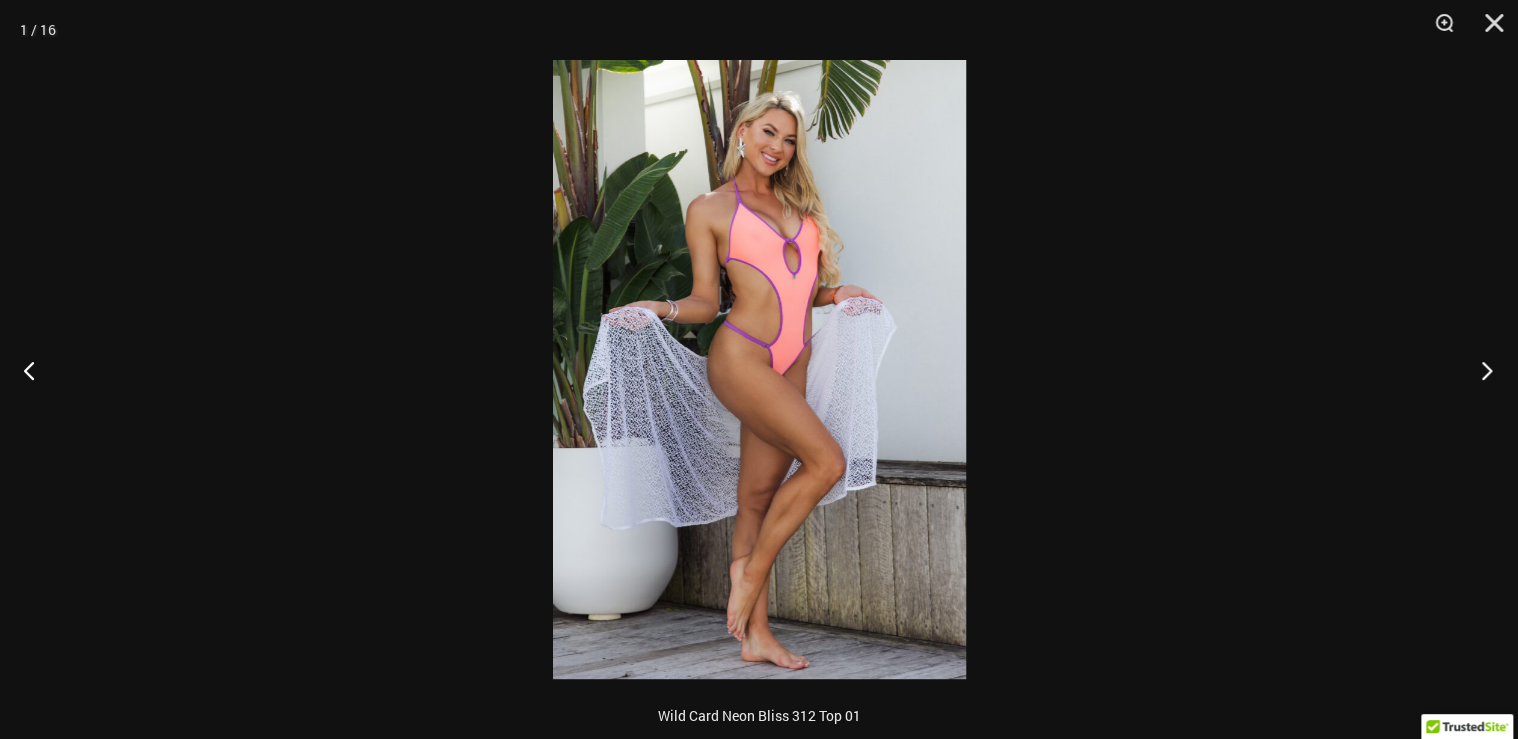 click at bounding box center [1480, 370] 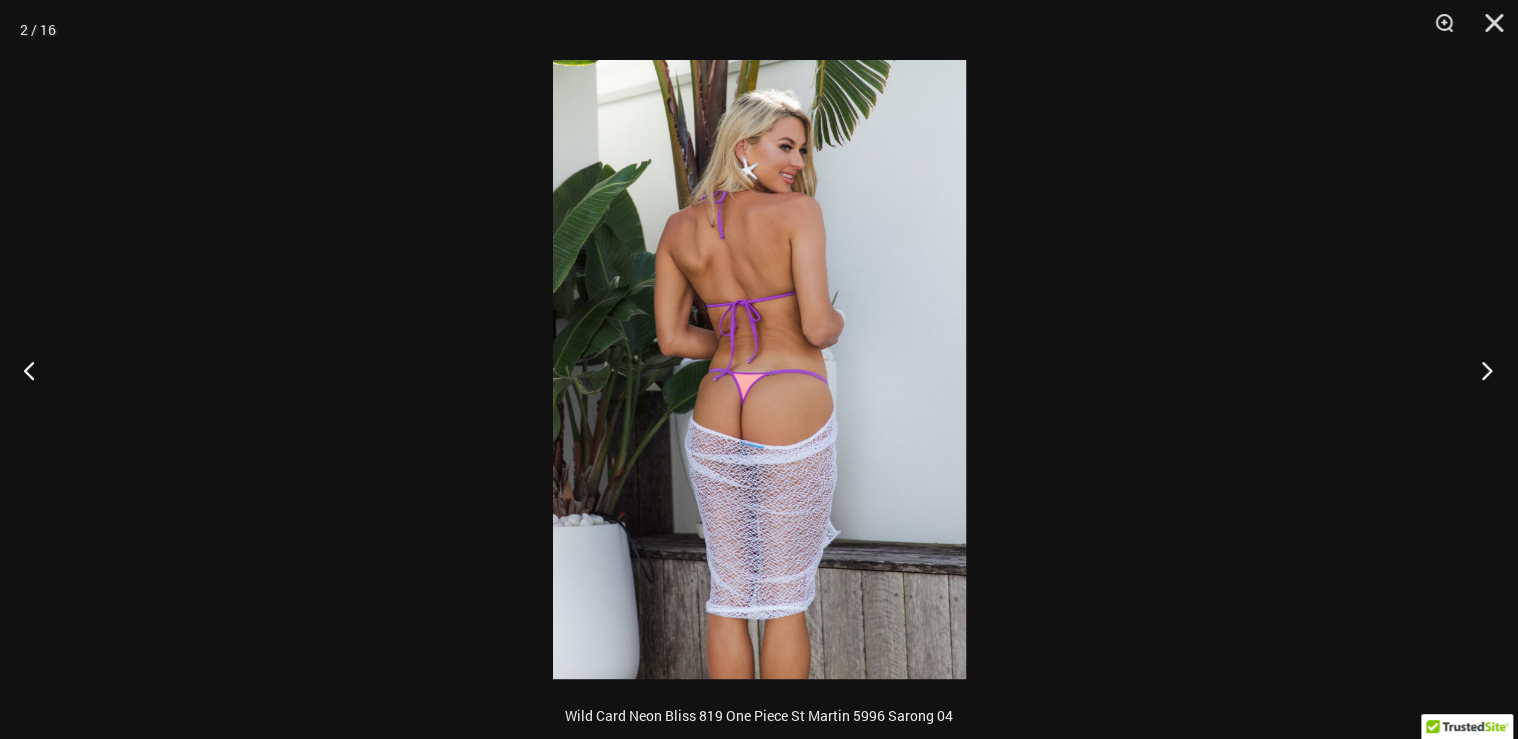 click at bounding box center [1480, 370] 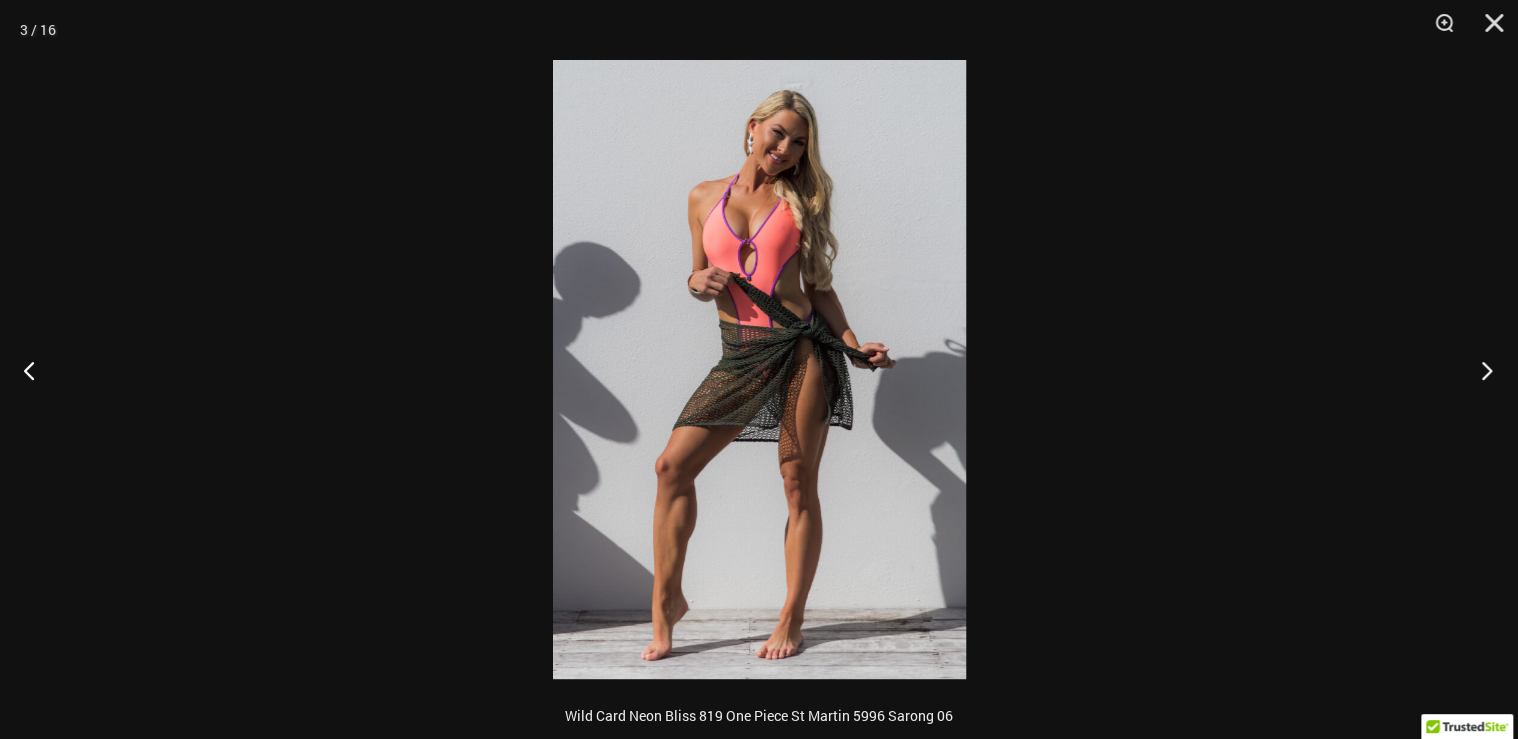 click at bounding box center (1480, 370) 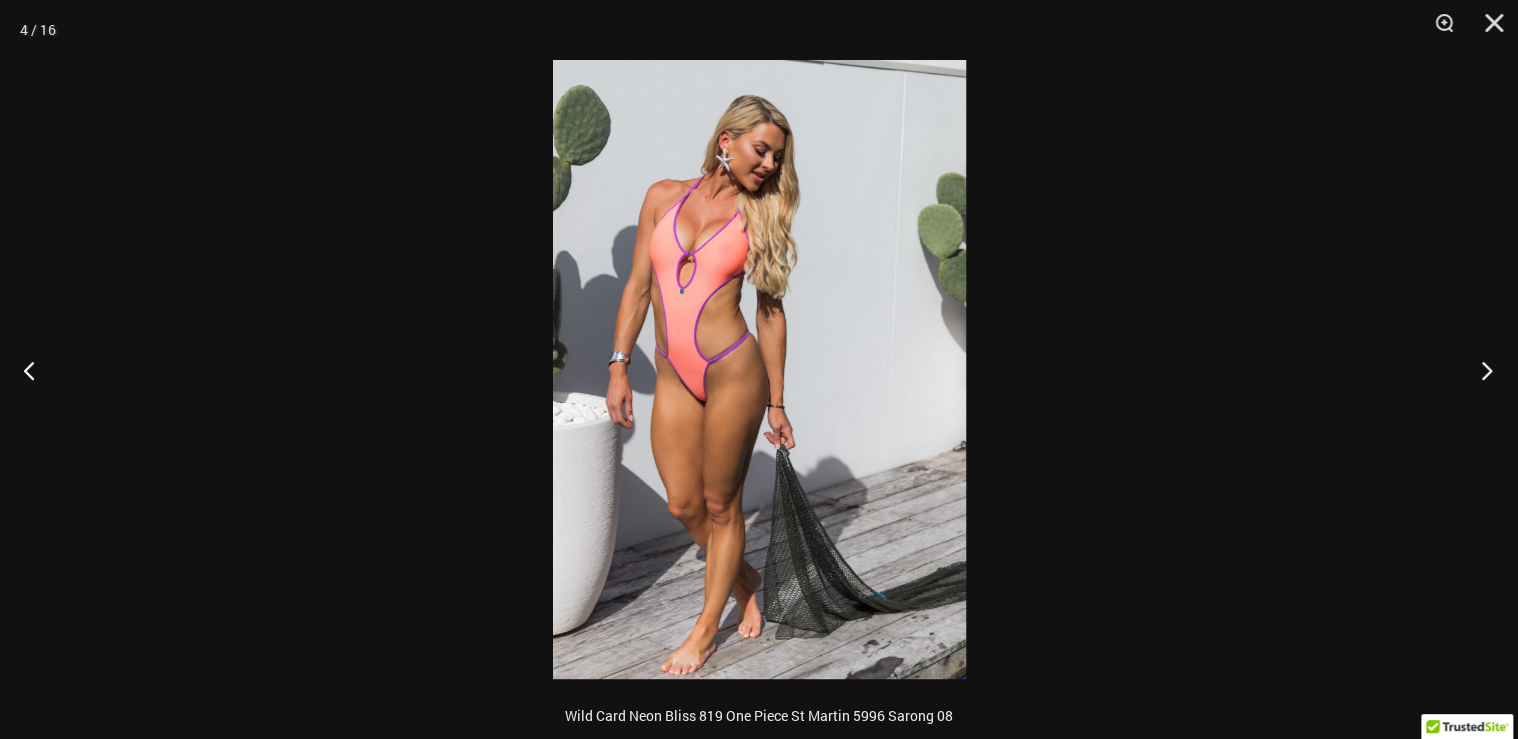 click at bounding box center [1480, 370] 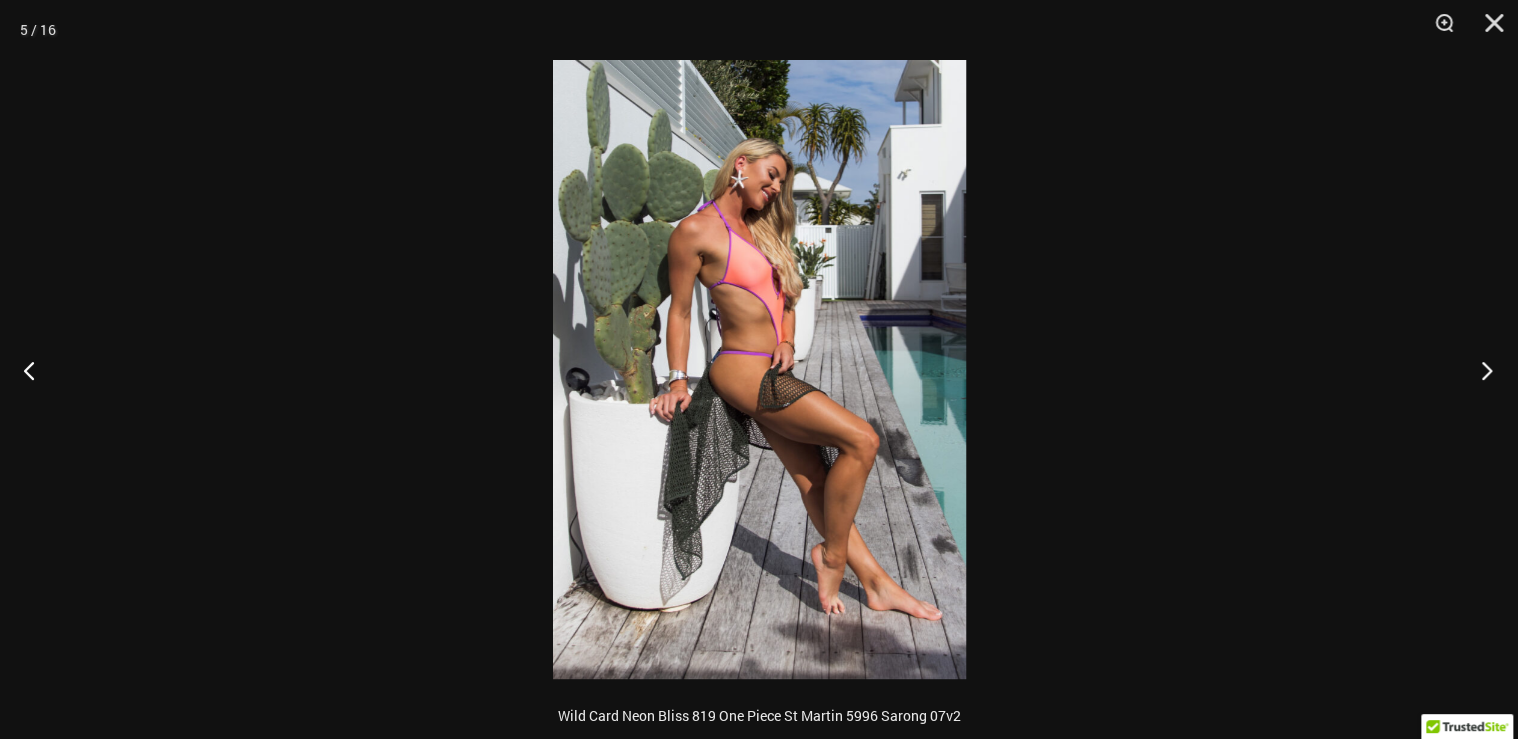 click at bounding box center (1480, 370) 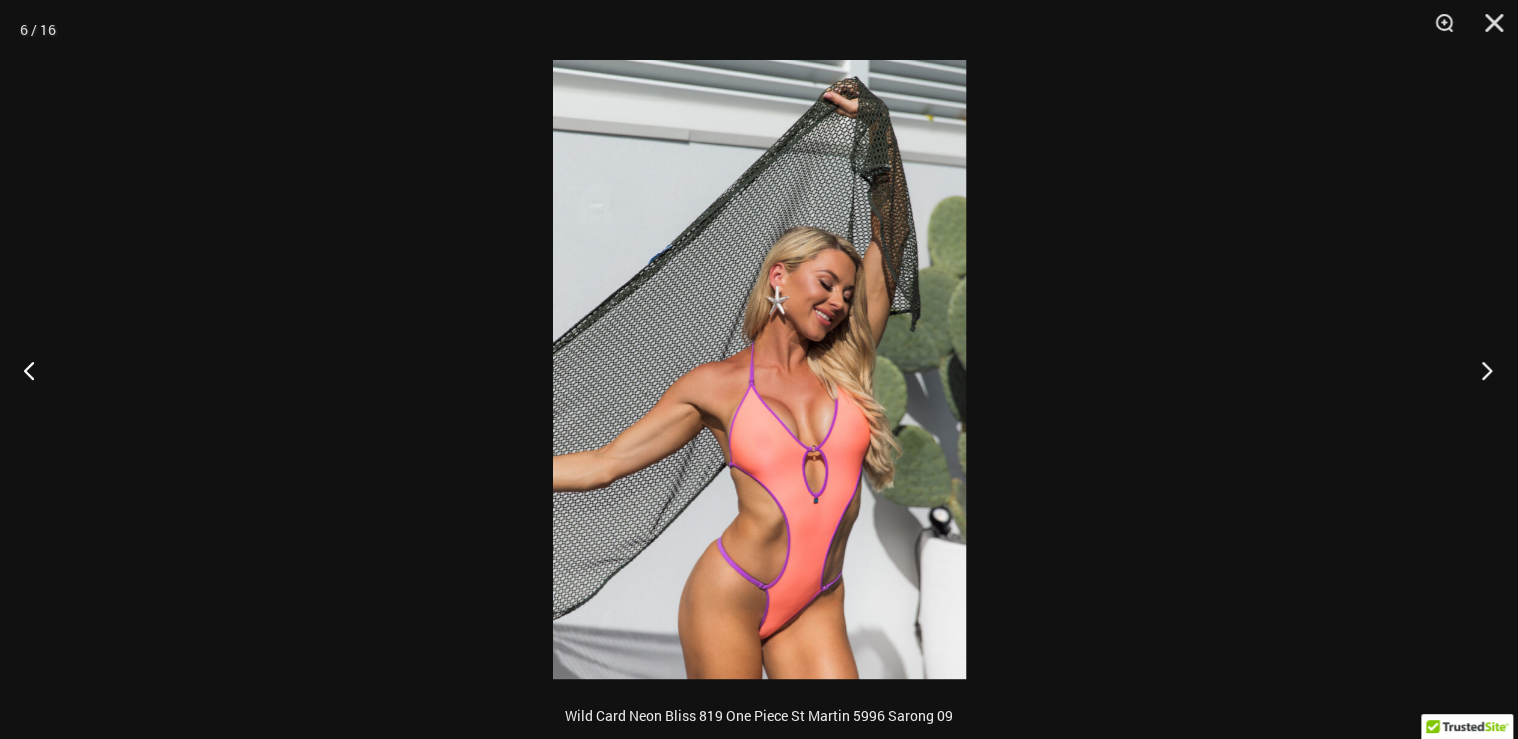 click at bounding box center (1480, 370) 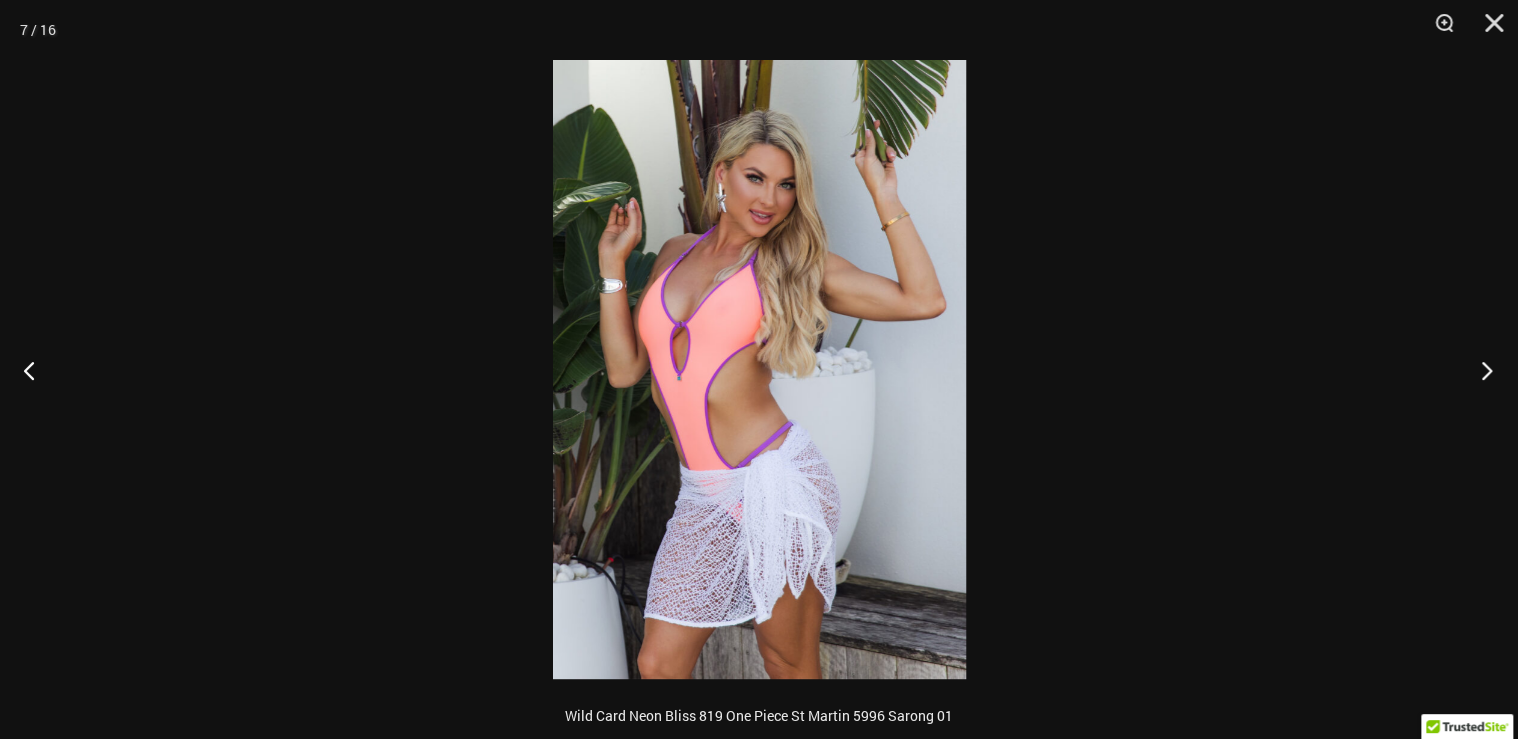 click at bounding box center [1480, 370] 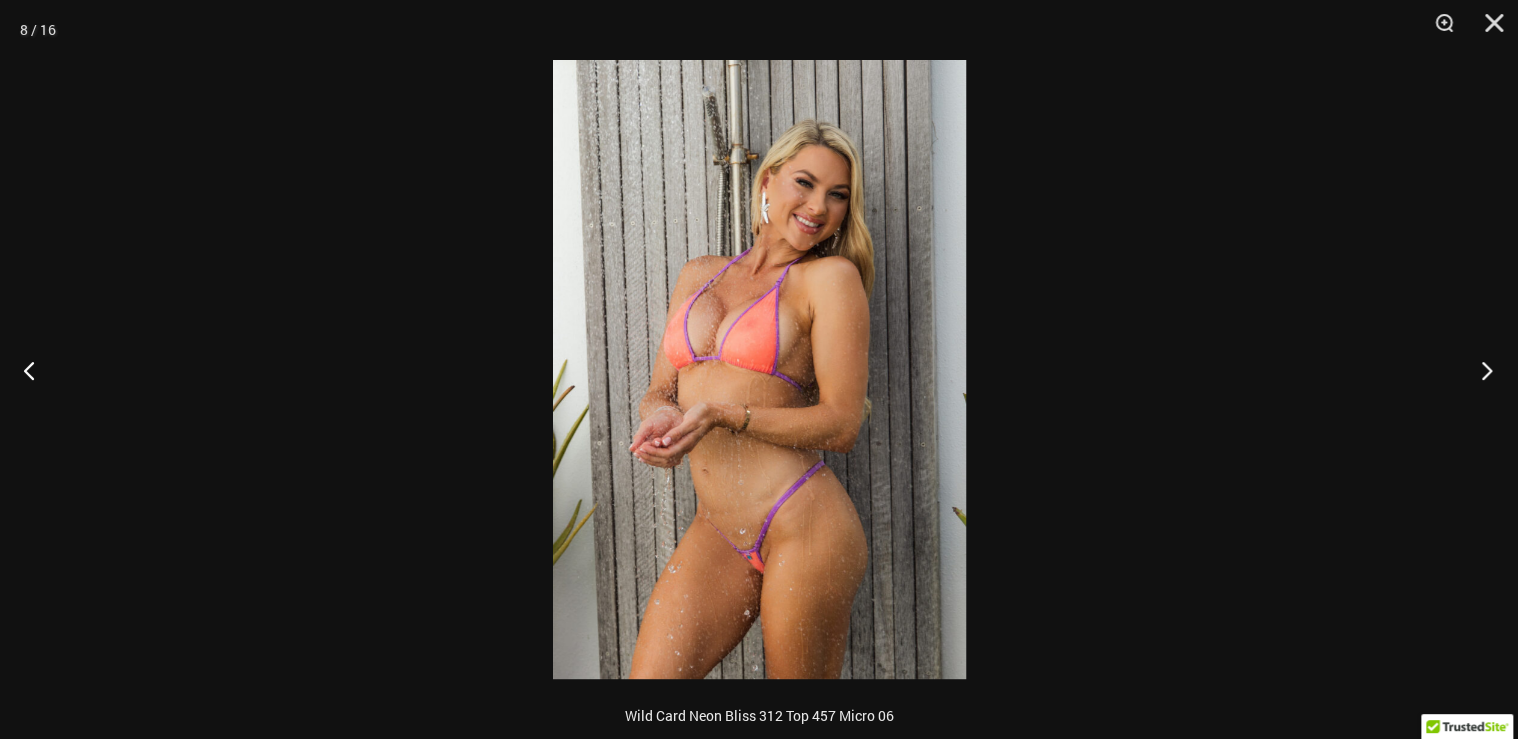 click at bounding box center [1480, 370] 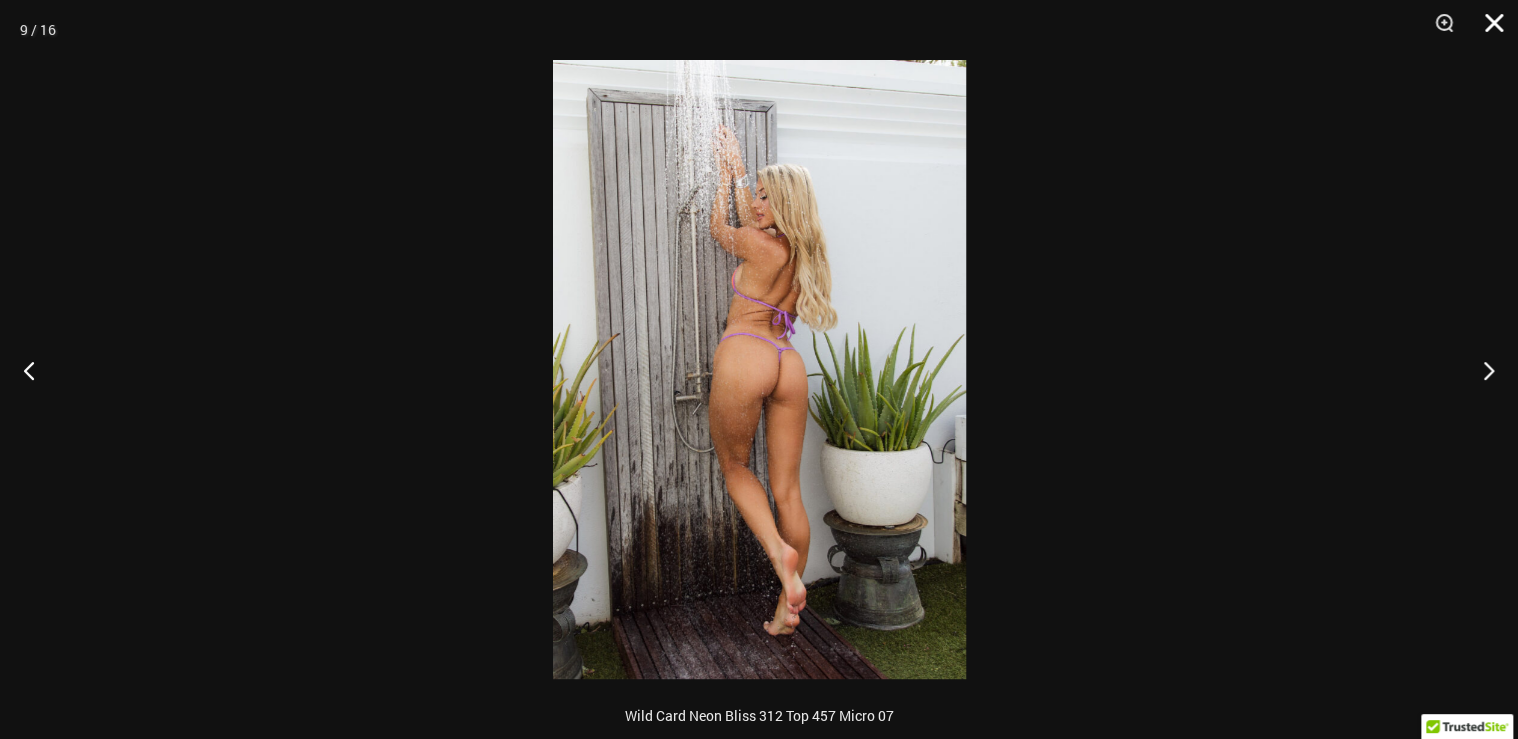 click at bounding box center [1487, 30] 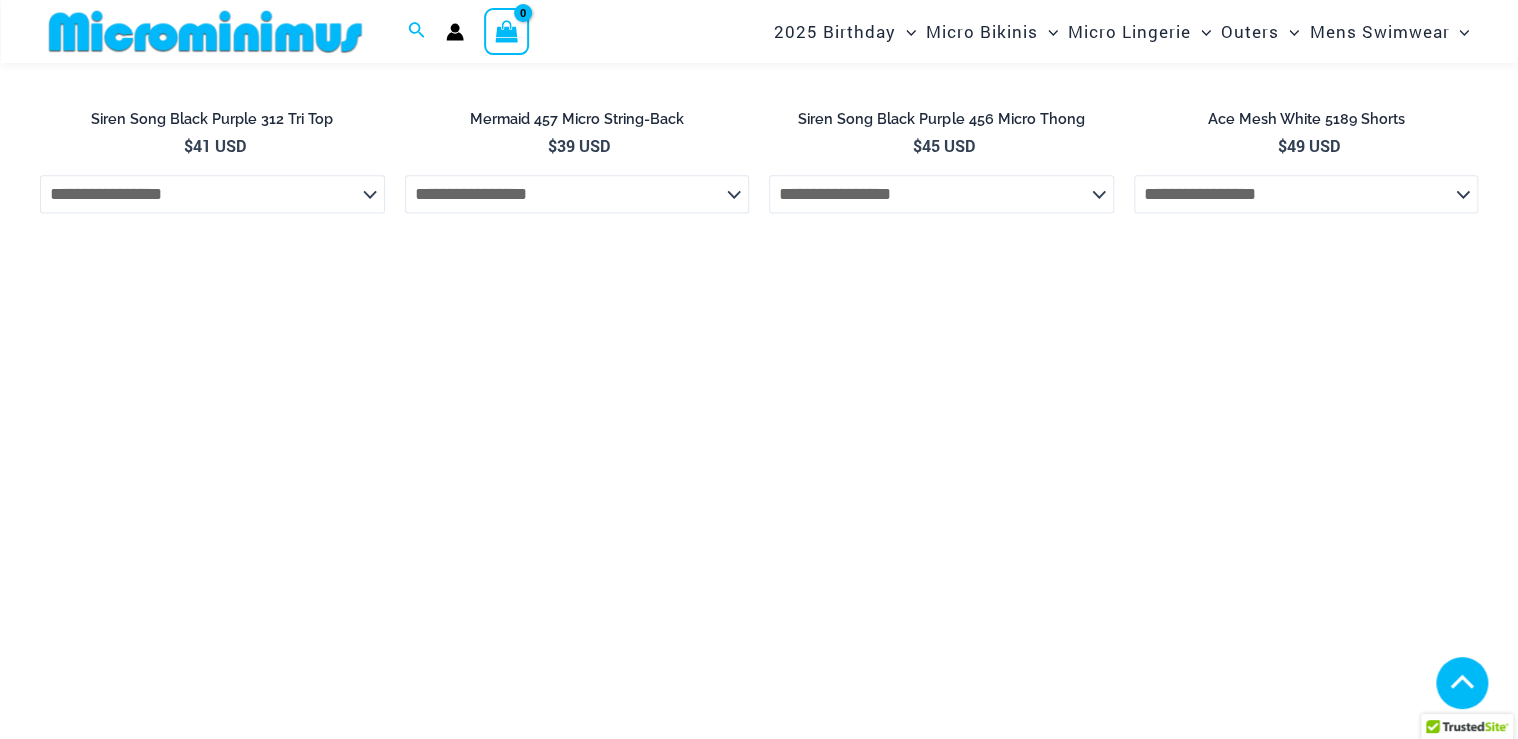 scroll, scrollTop: 5025, scrollLeft: 0, axis: vertical 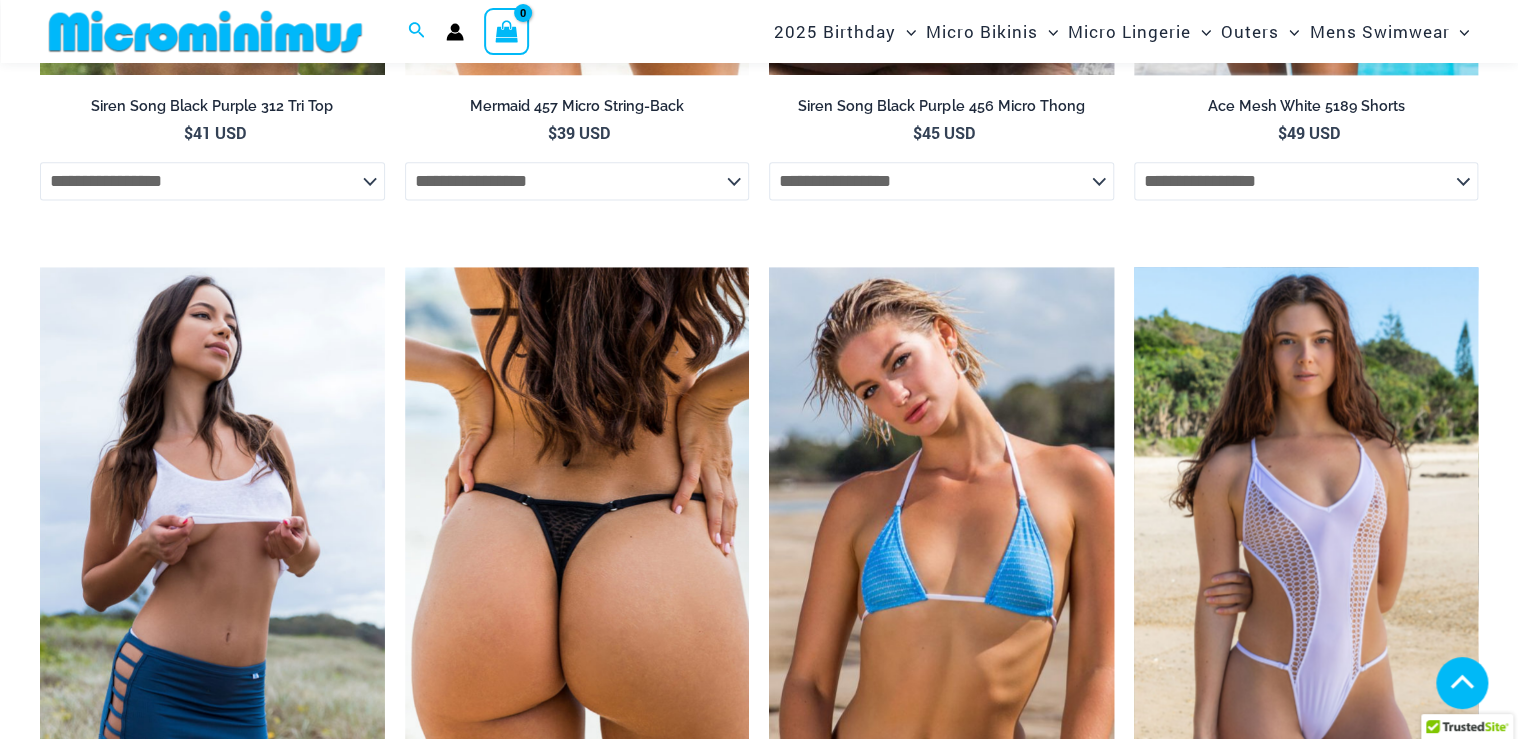 click at bounding box center [1306, 525] 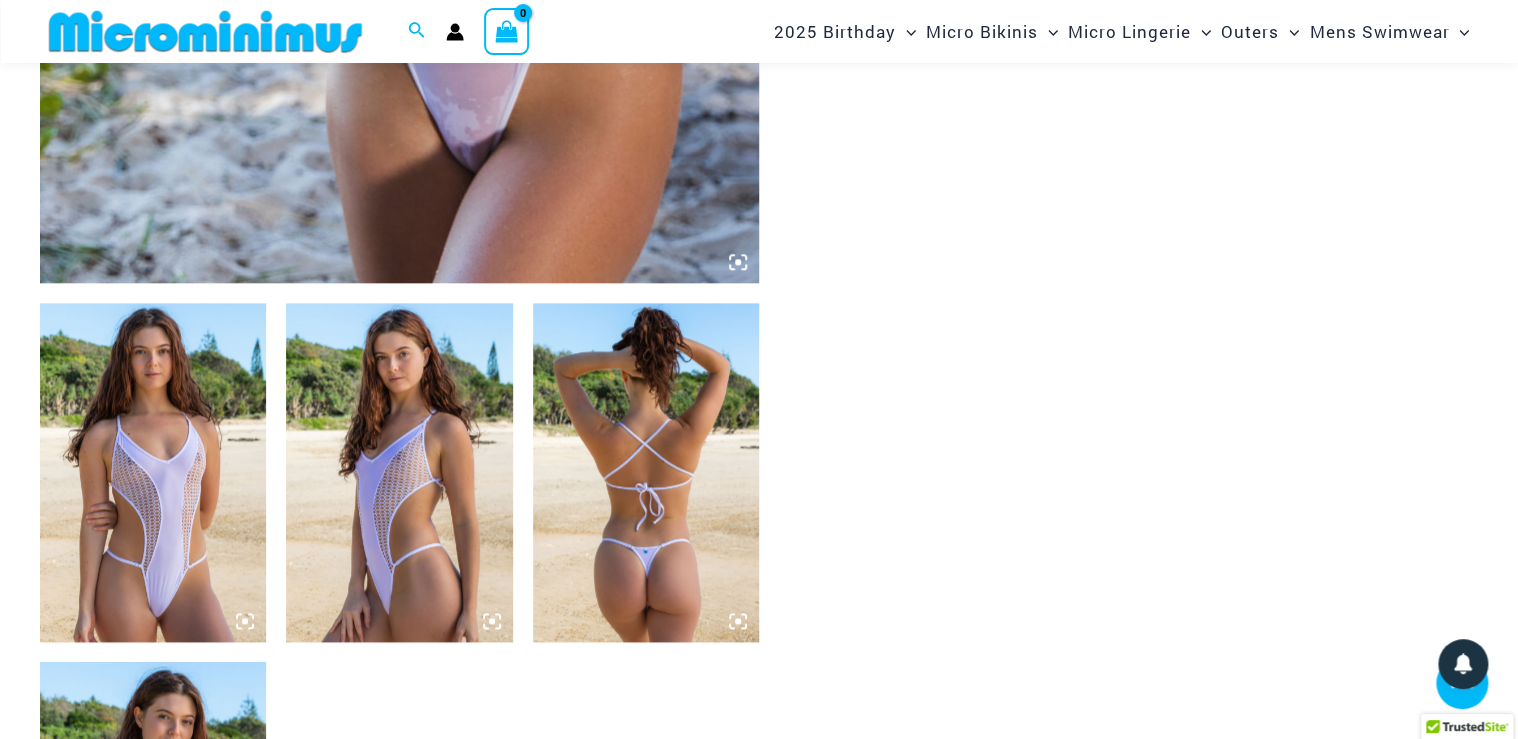scroll, scrollTop: 875, scrollLeft: 0, axis: vertical 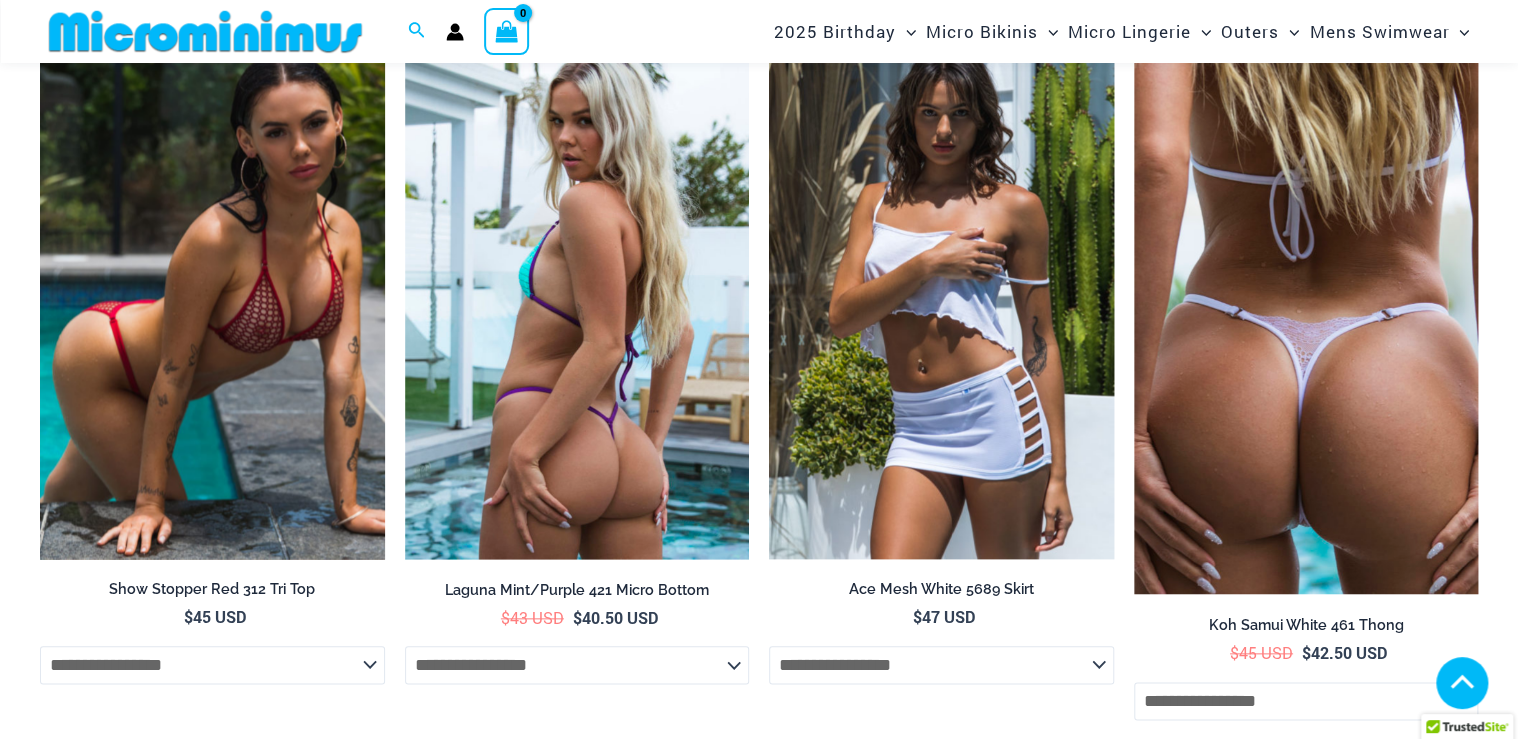 click at bounding box center [212, 300] 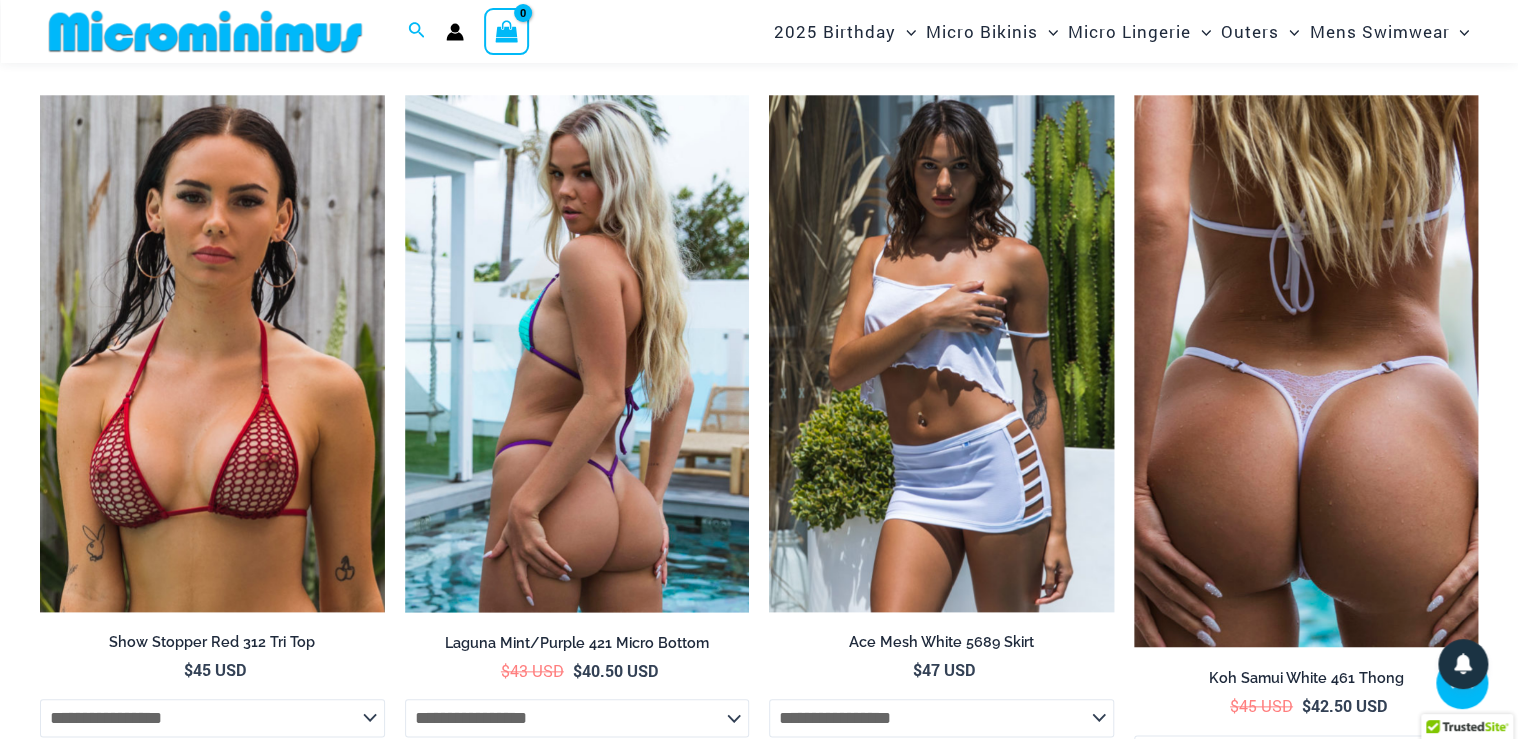 scroll, scrollTop: 4462, scrollLeft: 0, axis: vertical 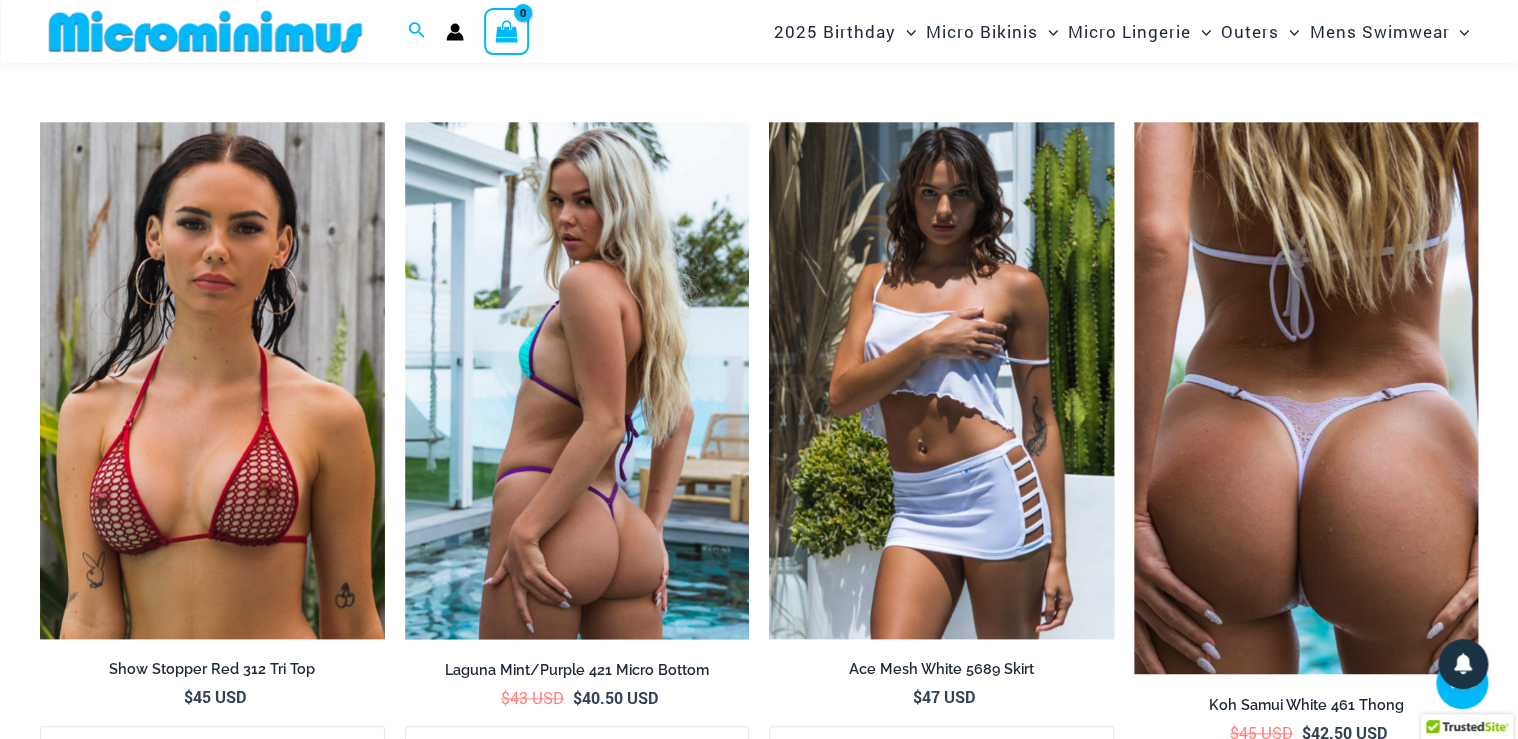 click at bounding box center [1306, 398] 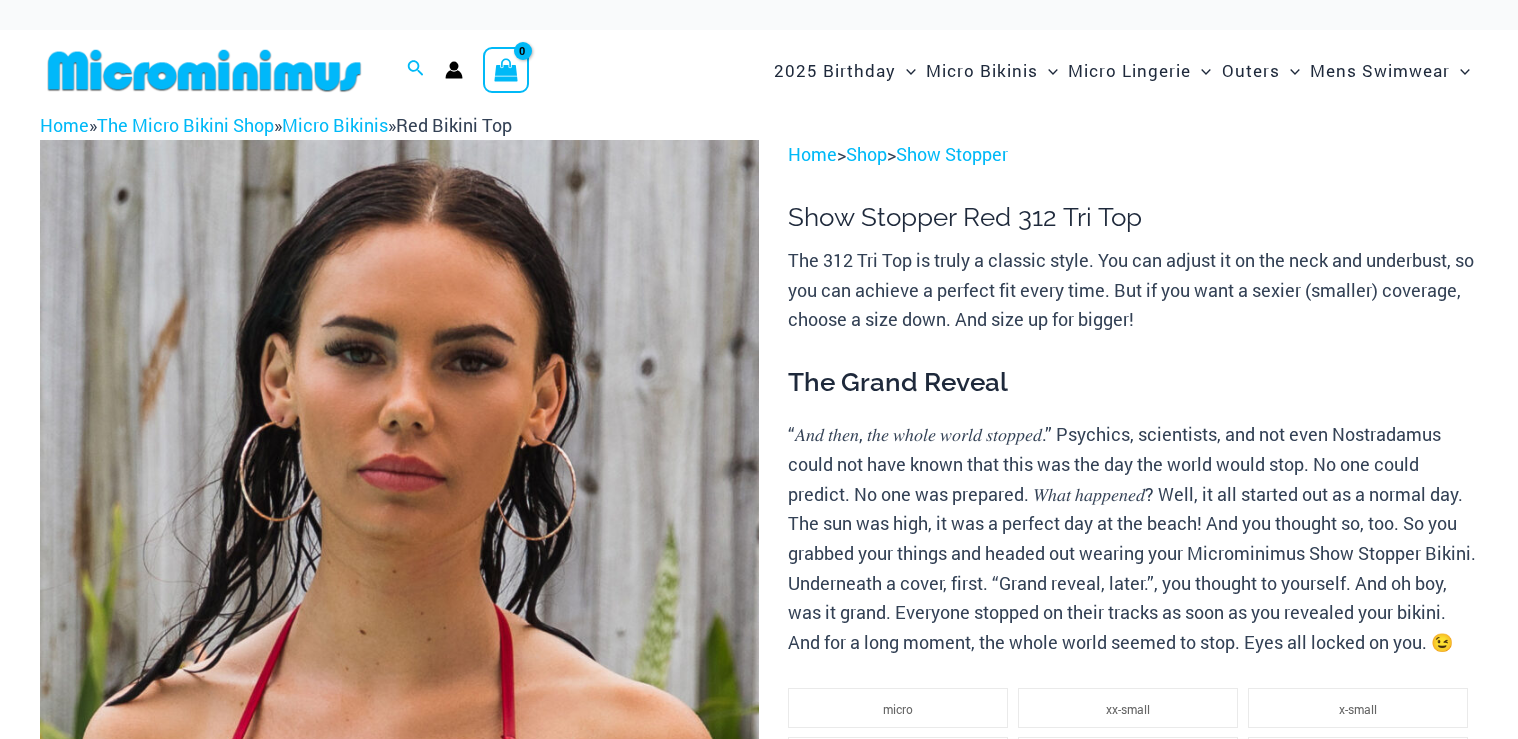 scroll, scrollTop: 0, scrollLeft: 0, axis: both 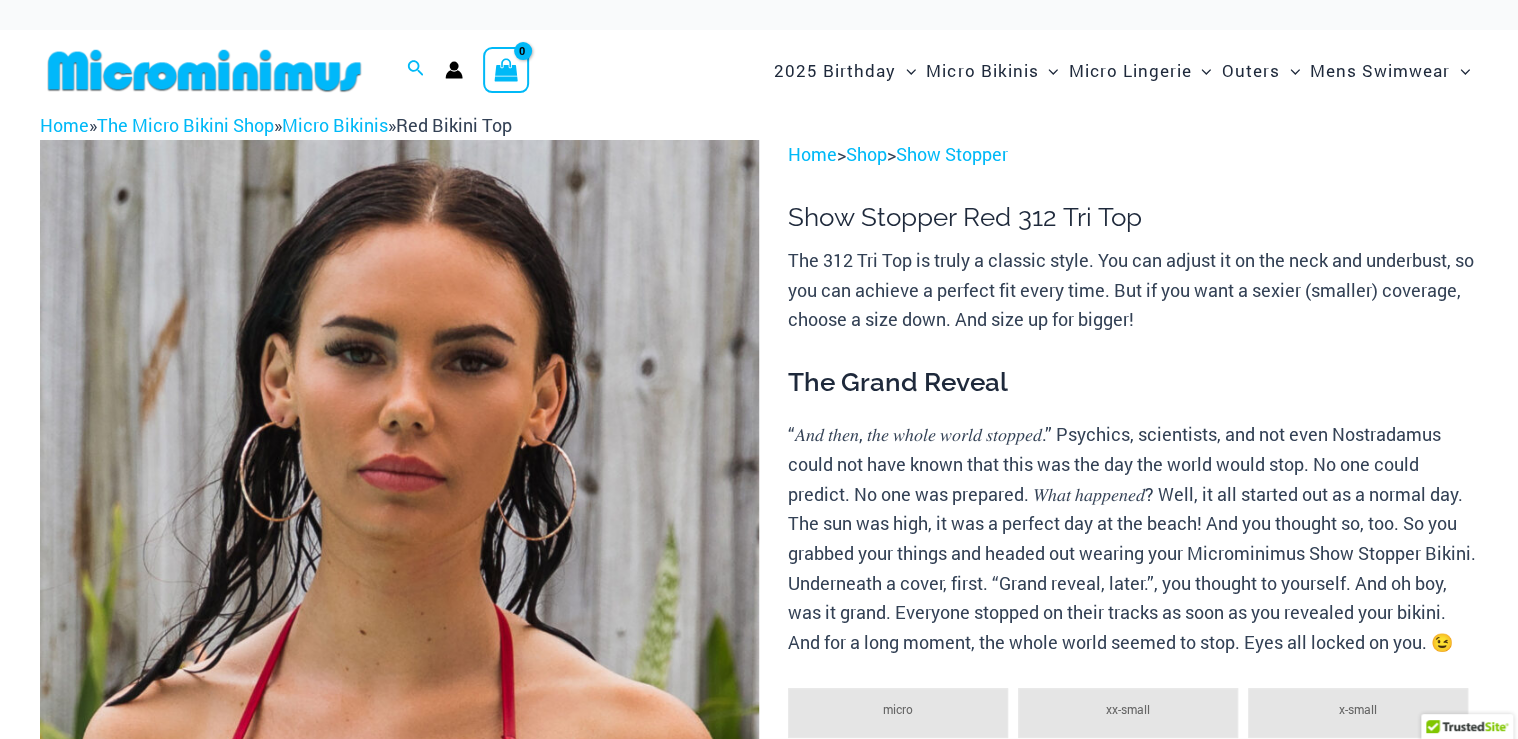 click at bounding box center (399, 679) 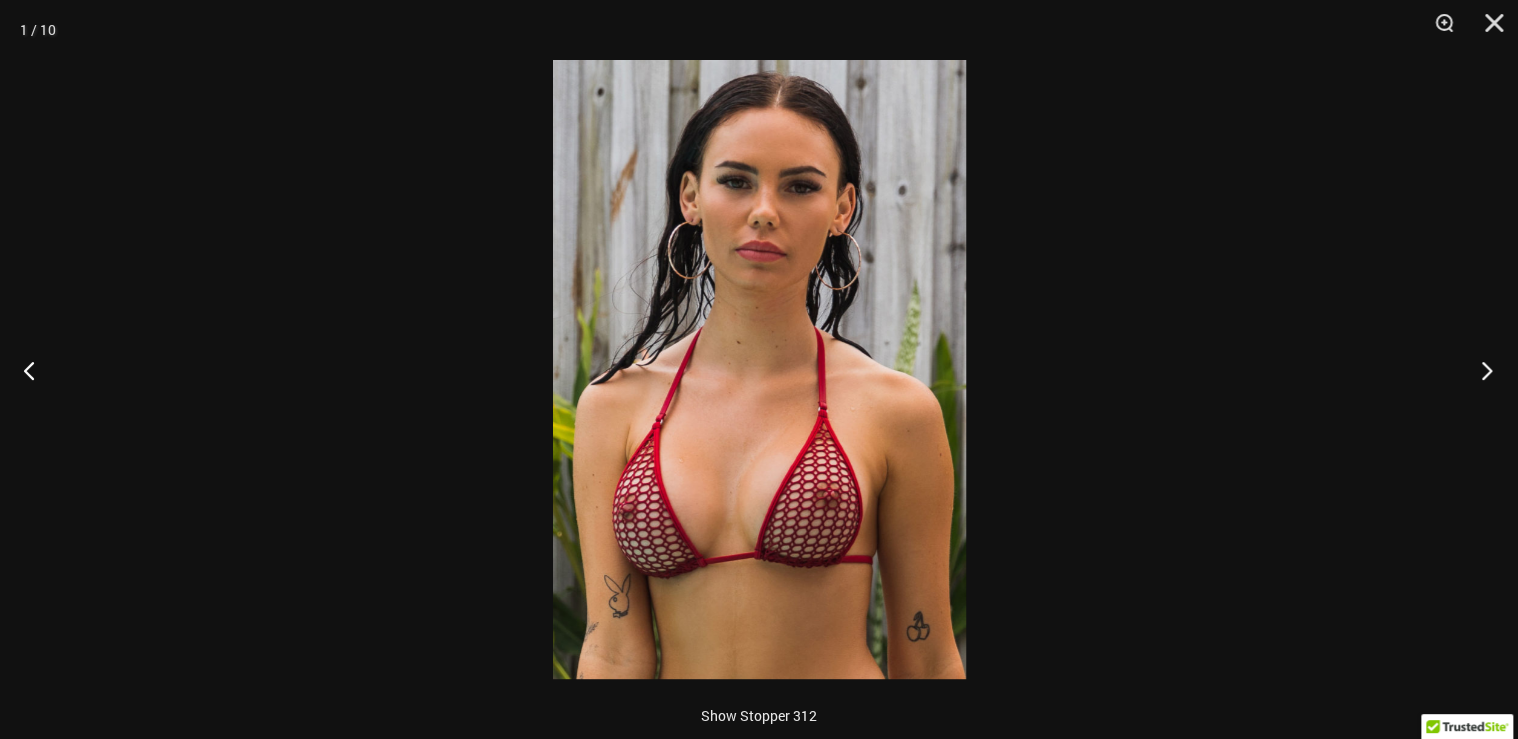 click at bounding box center [1480, 370] 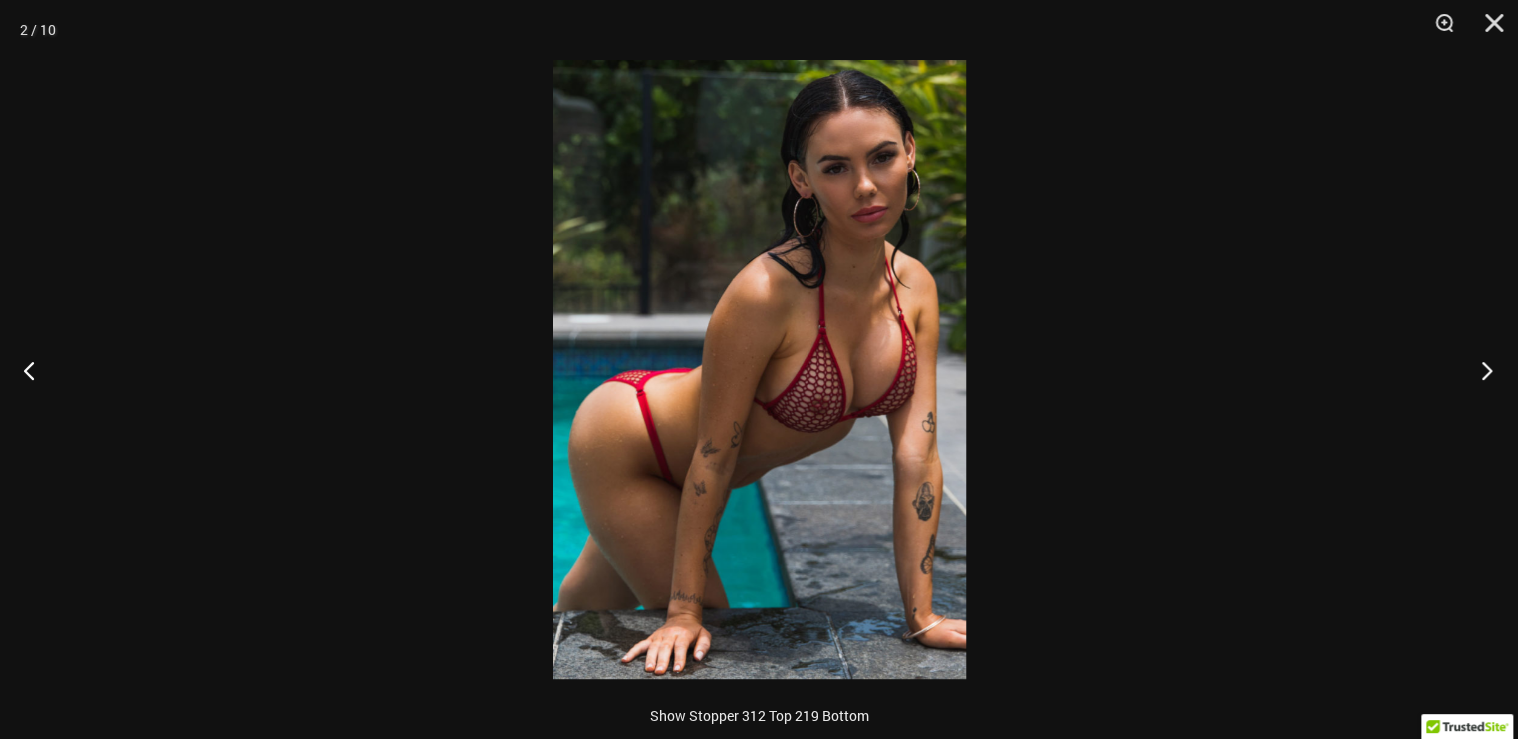 click at bounding box center (1480, 370) 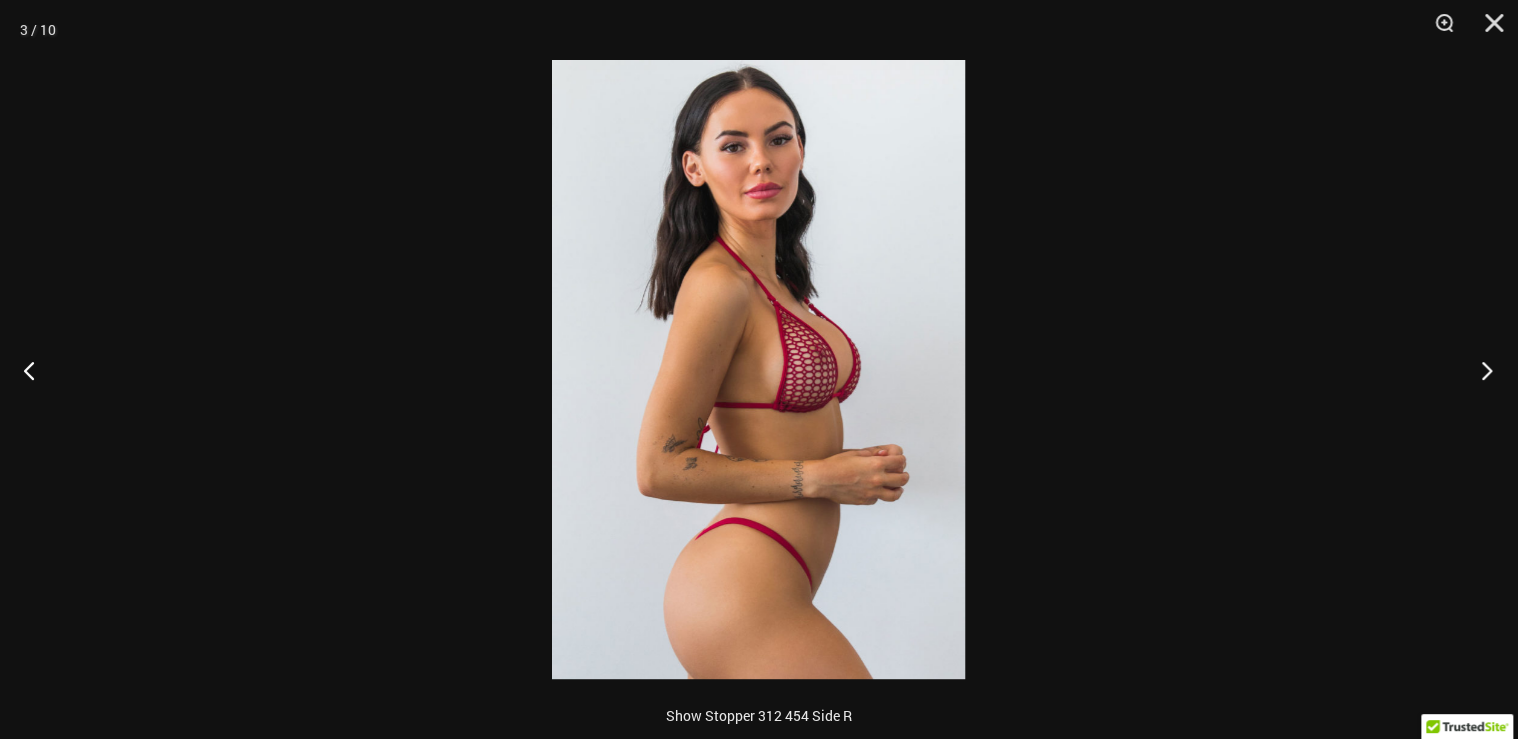 click at bounding box center (1480, 370) 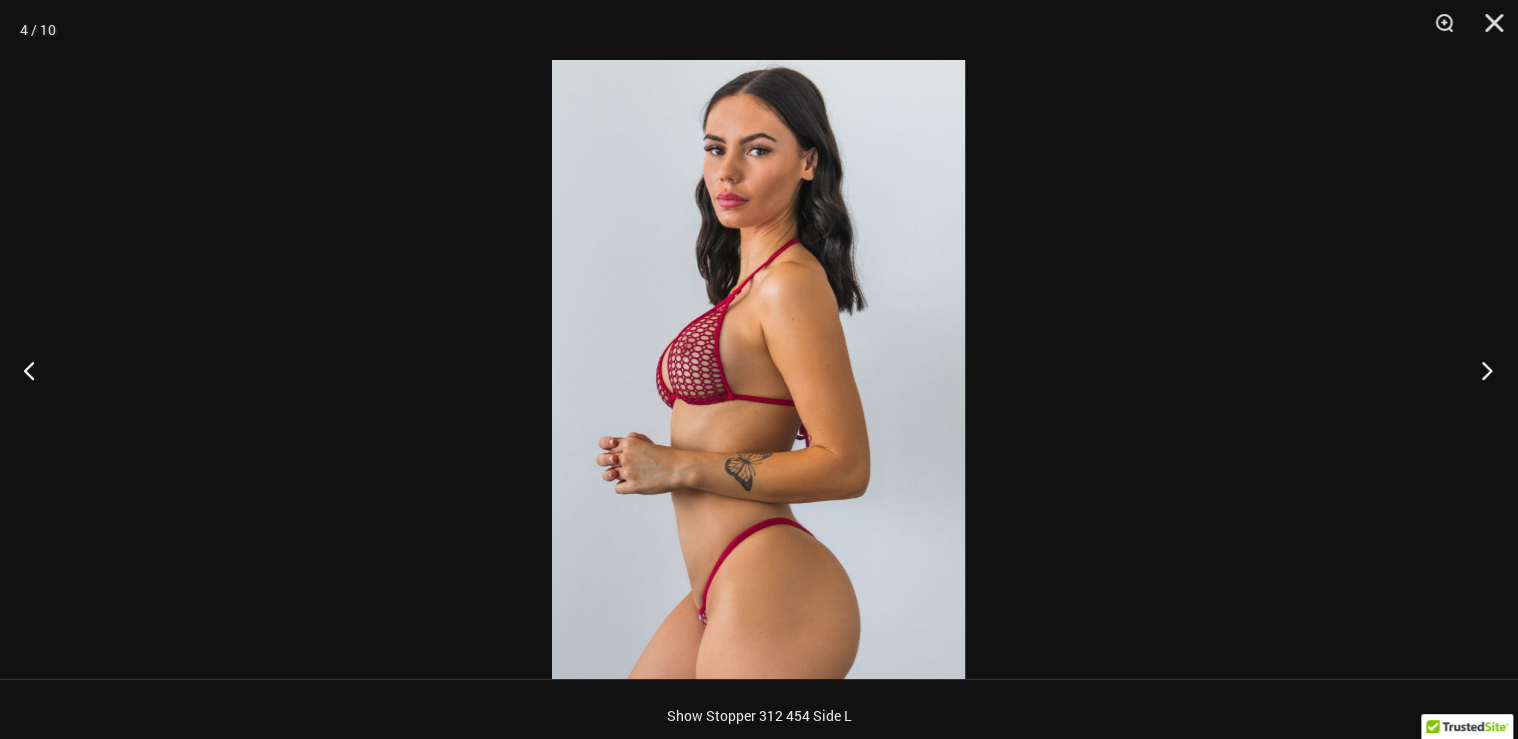 click at bounding box center [1480, 370] 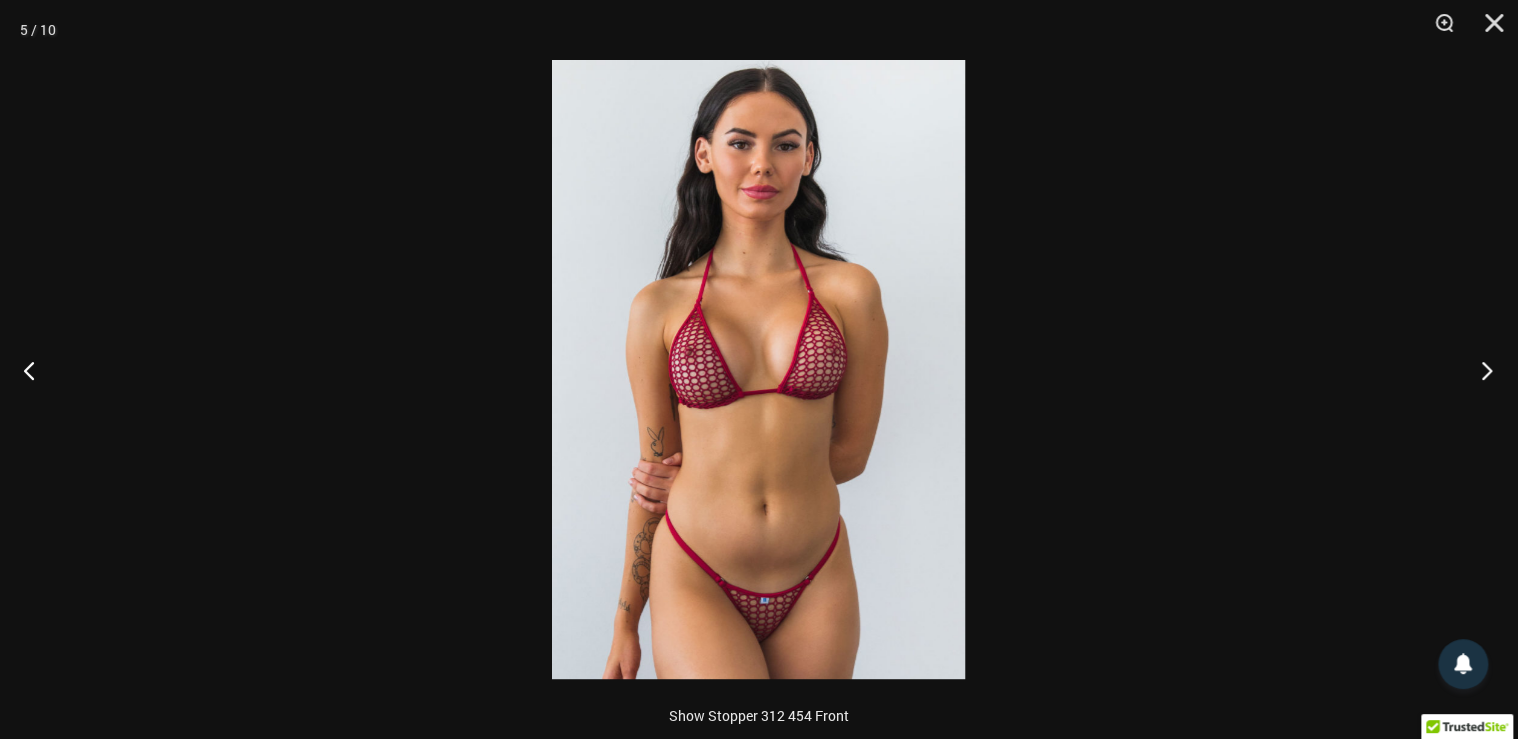click at bounding box center [1480, 370] 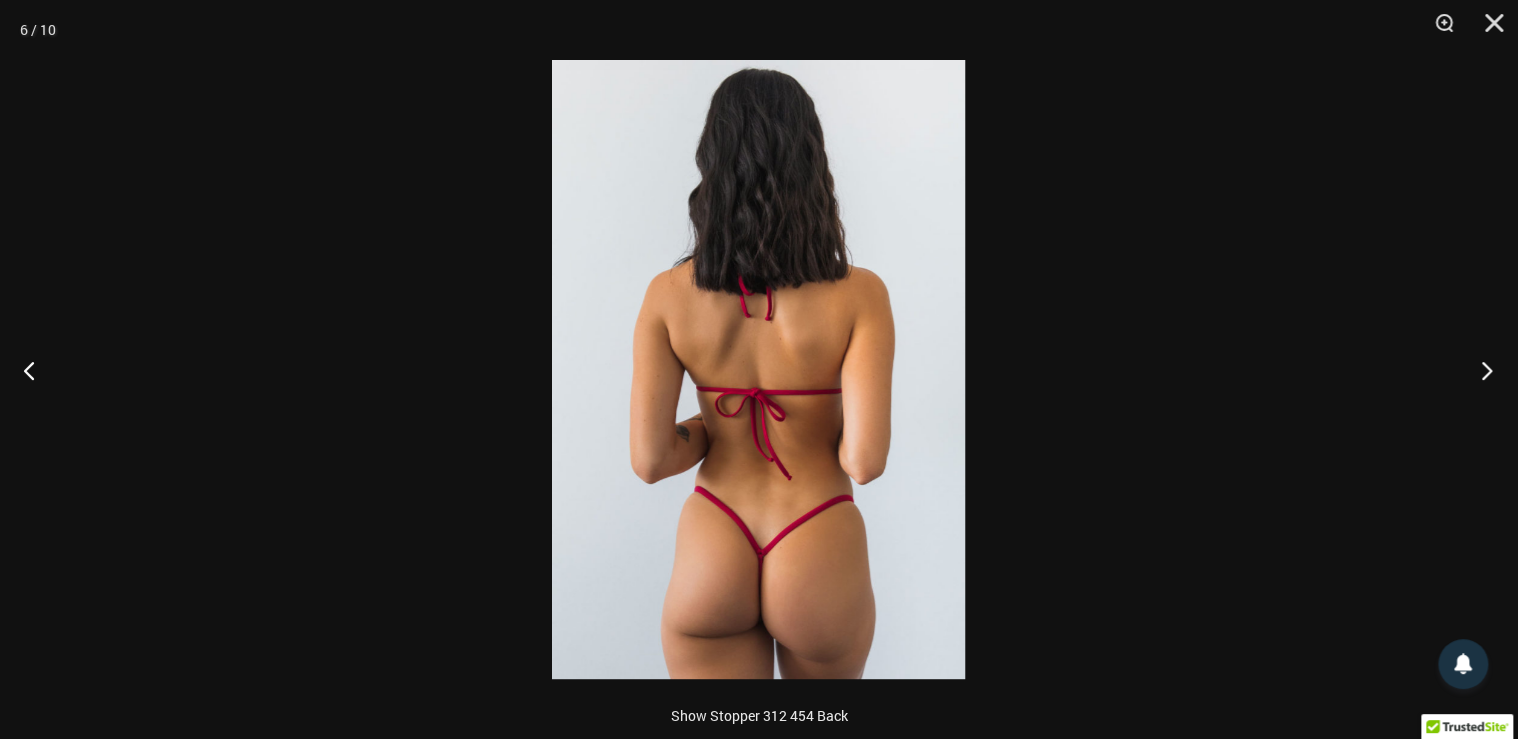 click at bounding box center [1480, 370] 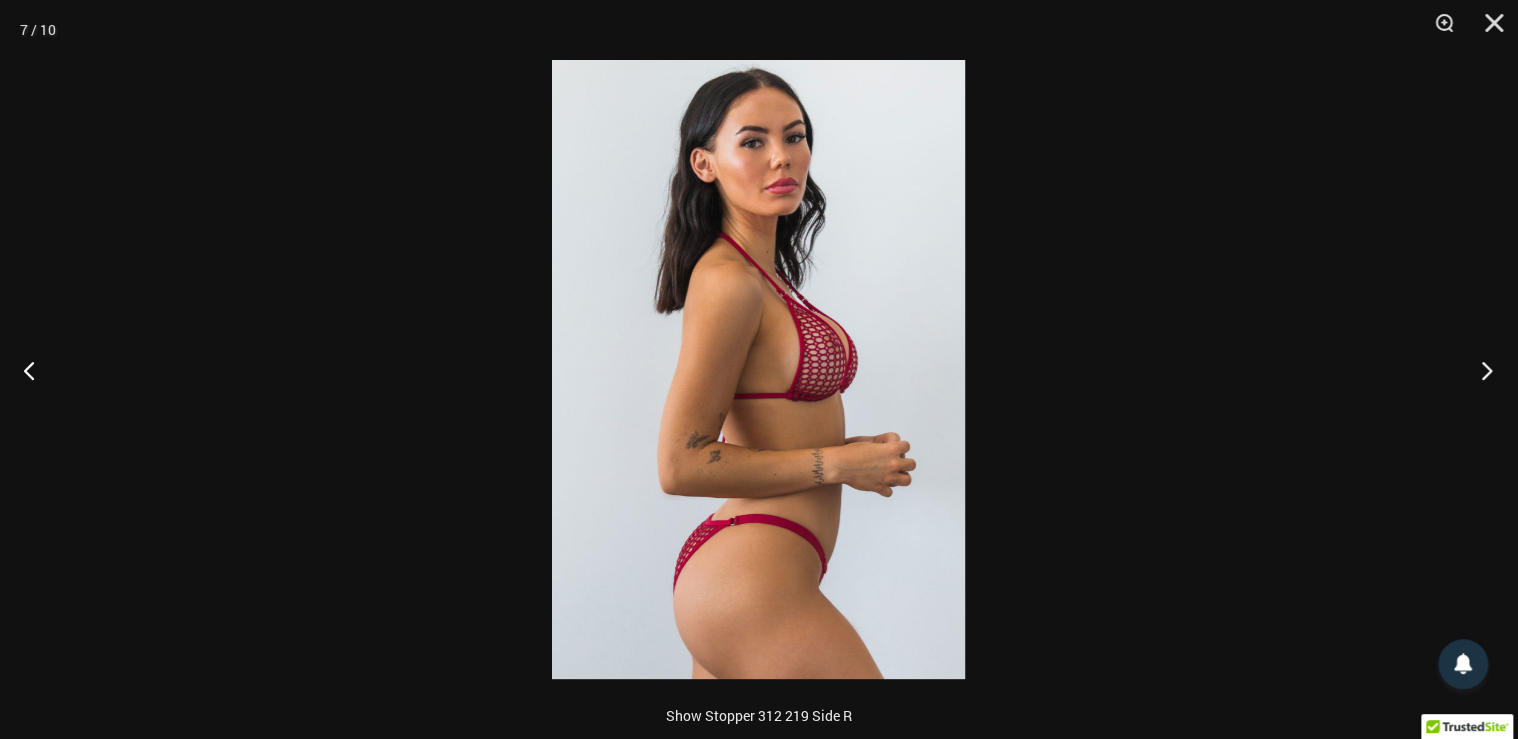 click at bounding box center (1480, 370) 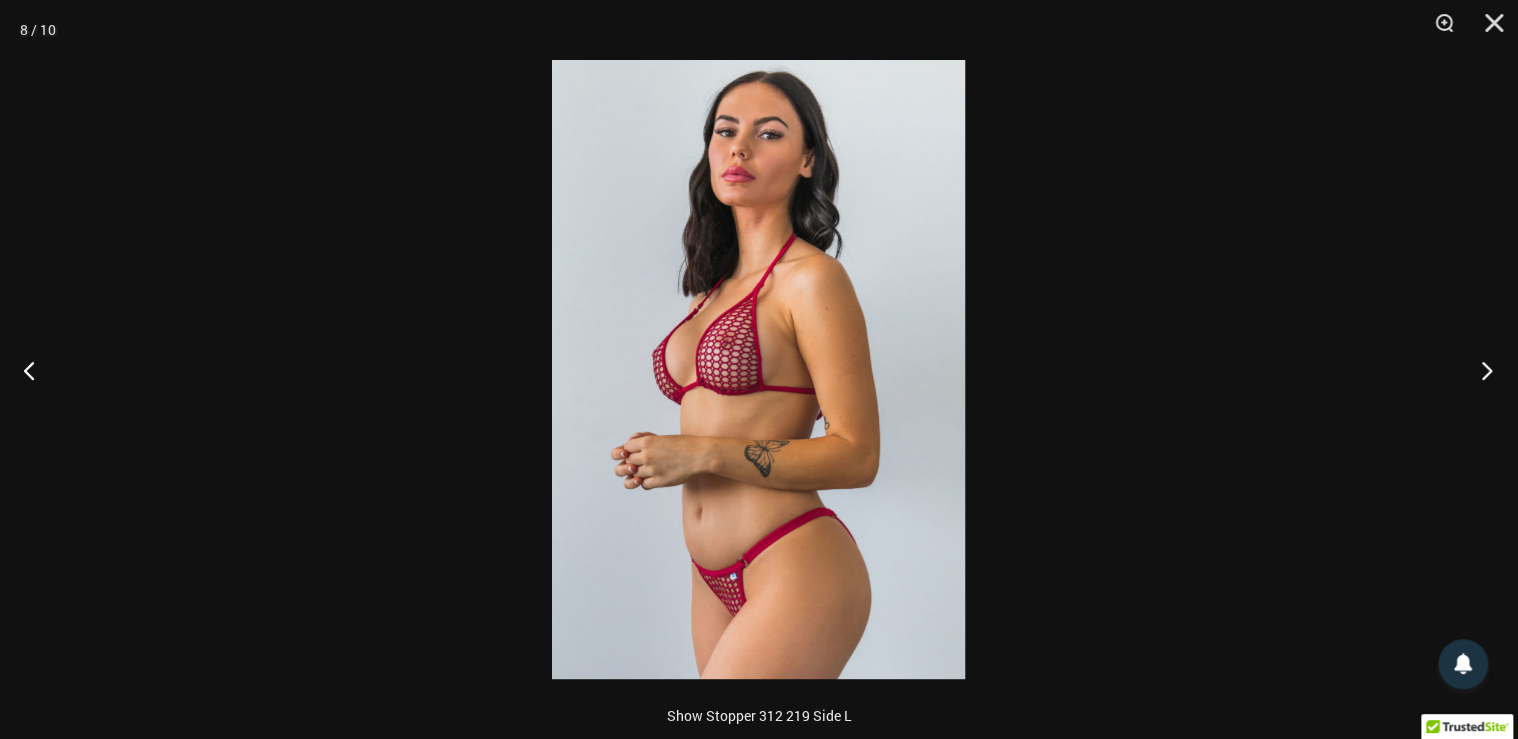 click at bounding box center (1480, 370) 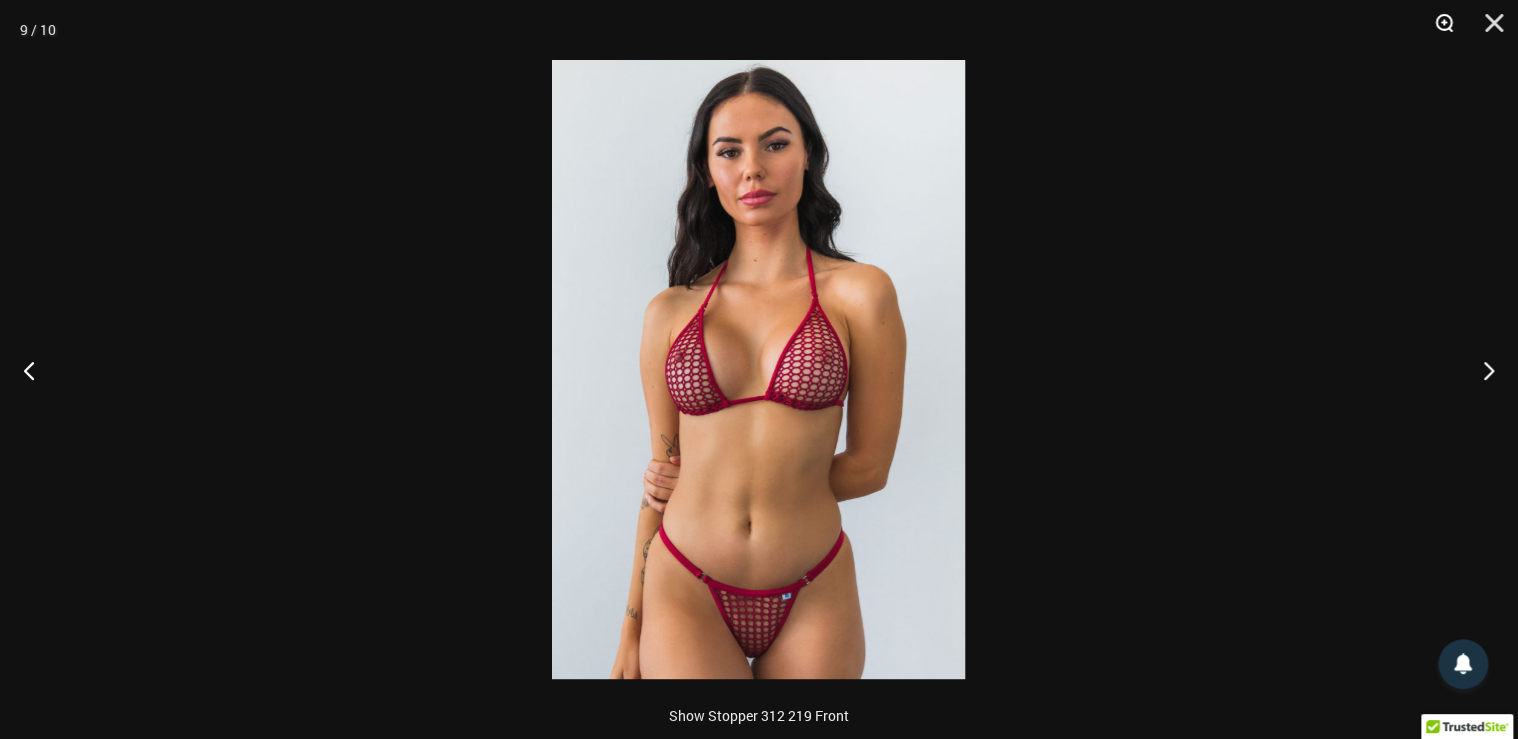 click at bounding box center [1437, 30] 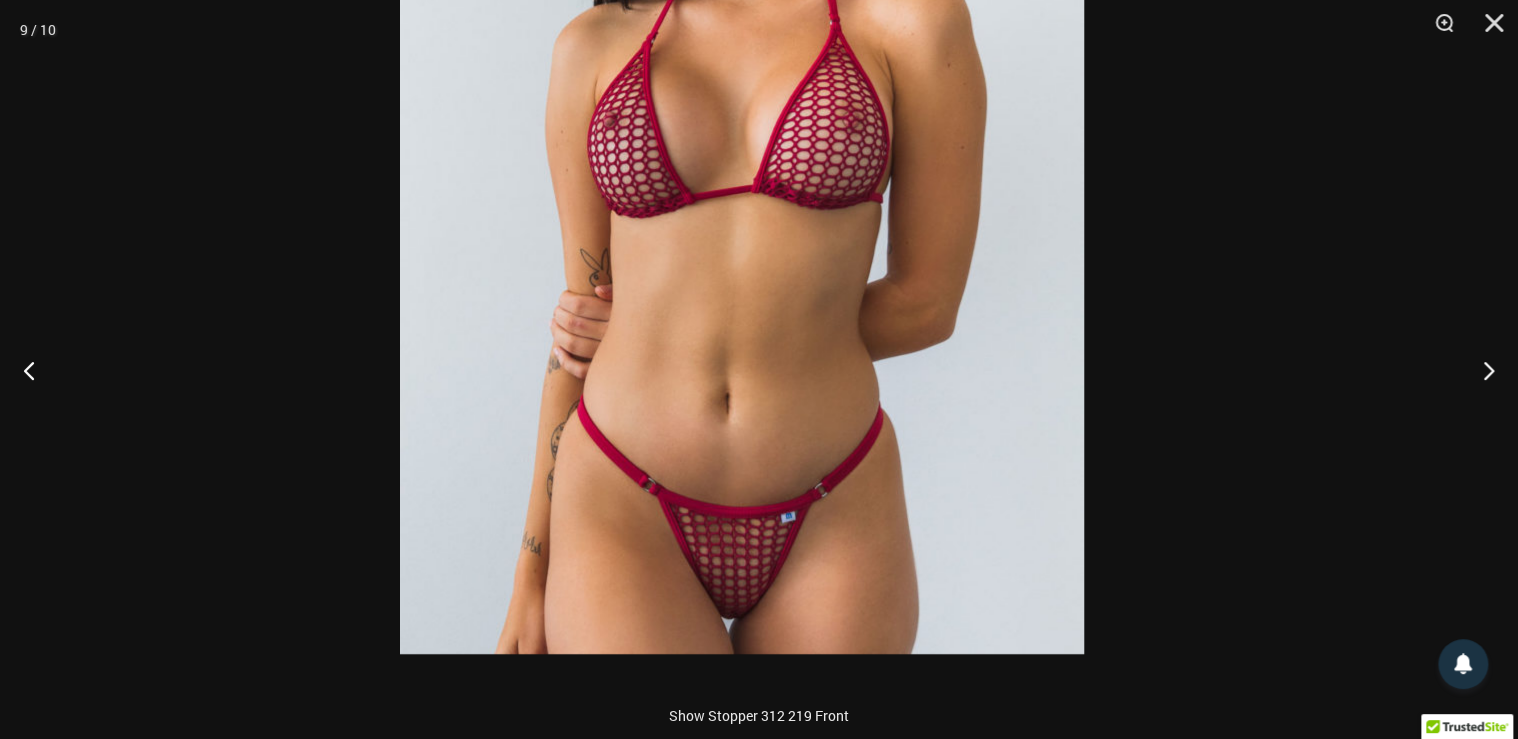 click at bounding box center [742, 142] 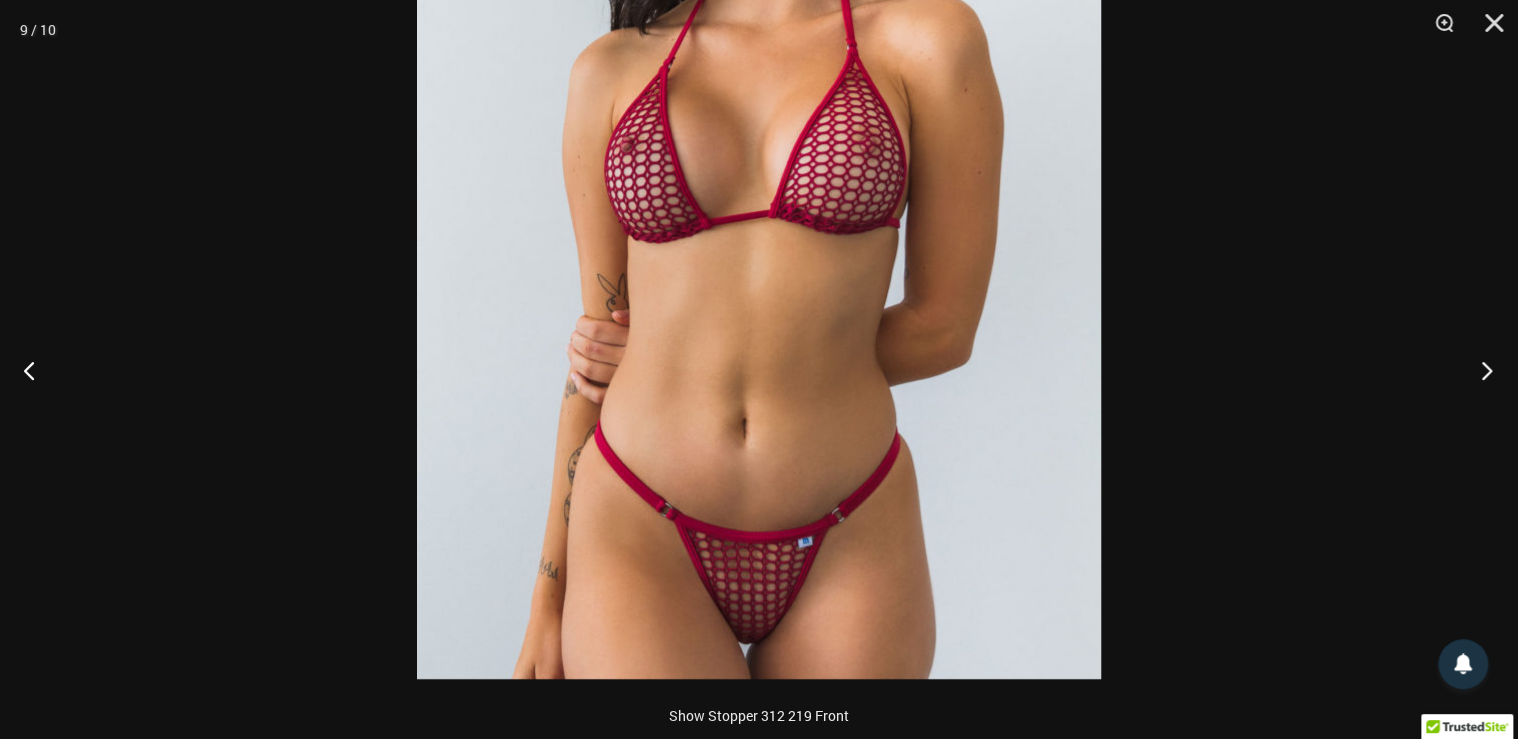 click at bounding box center [1480, 370] 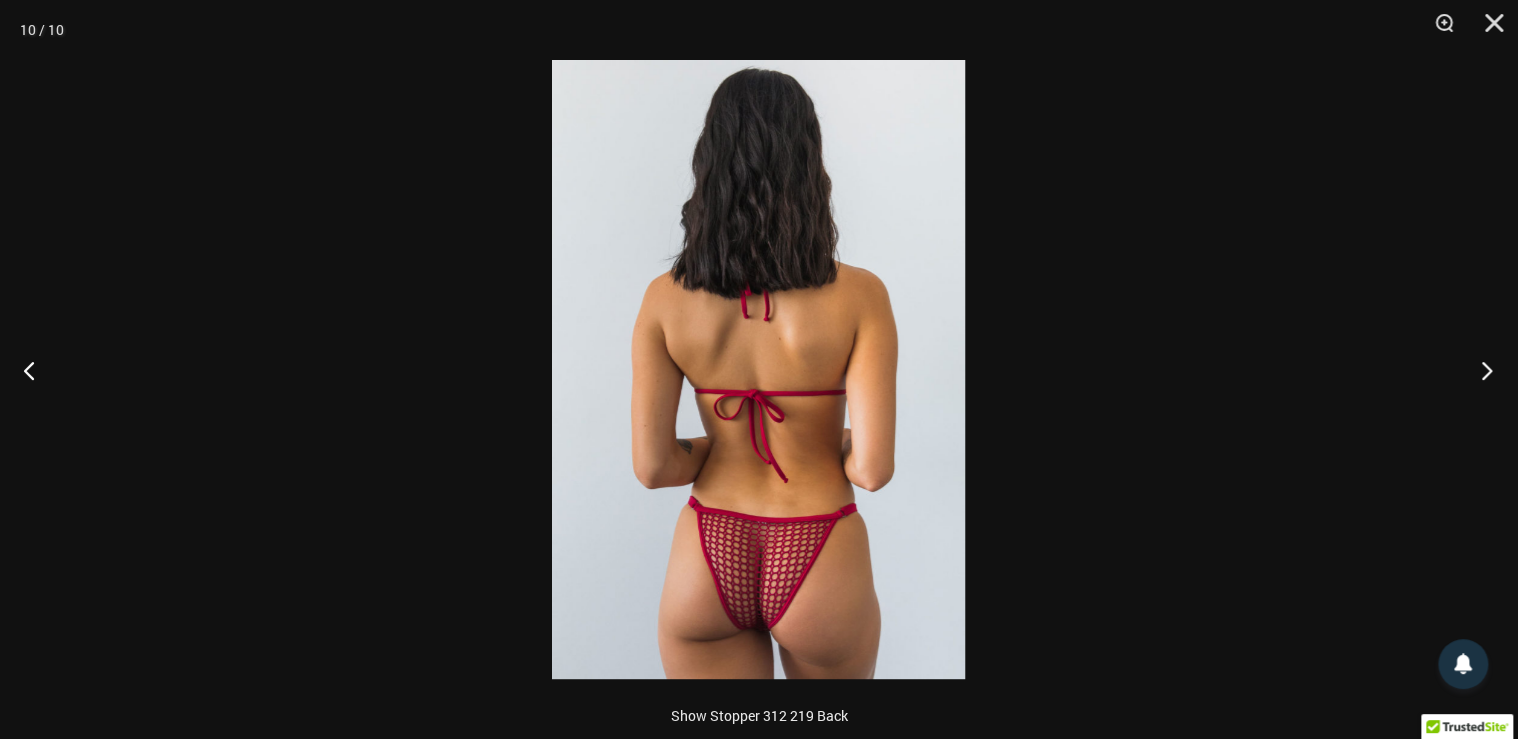 click at bounding box center [1480, 370] 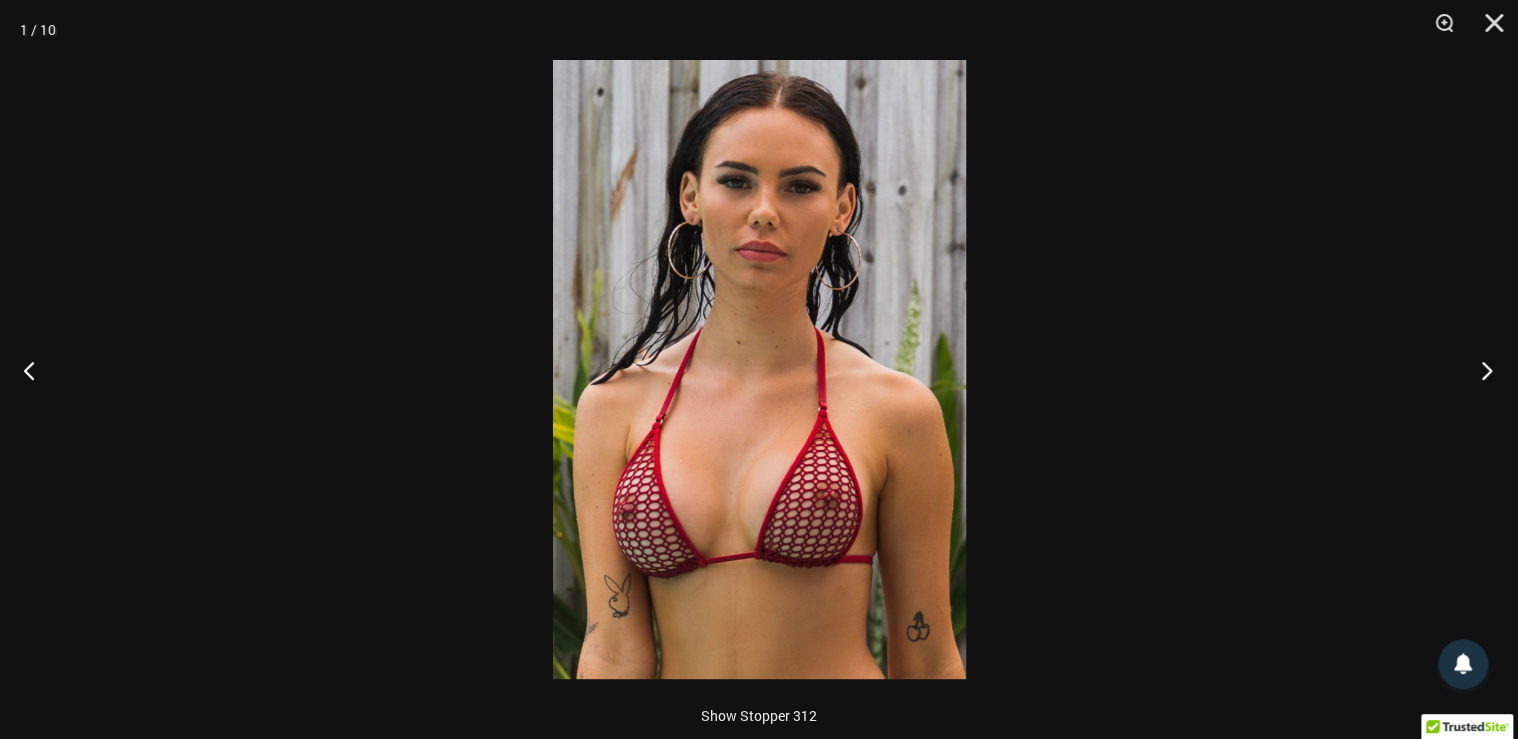 click at bounding box center (1480, 370) 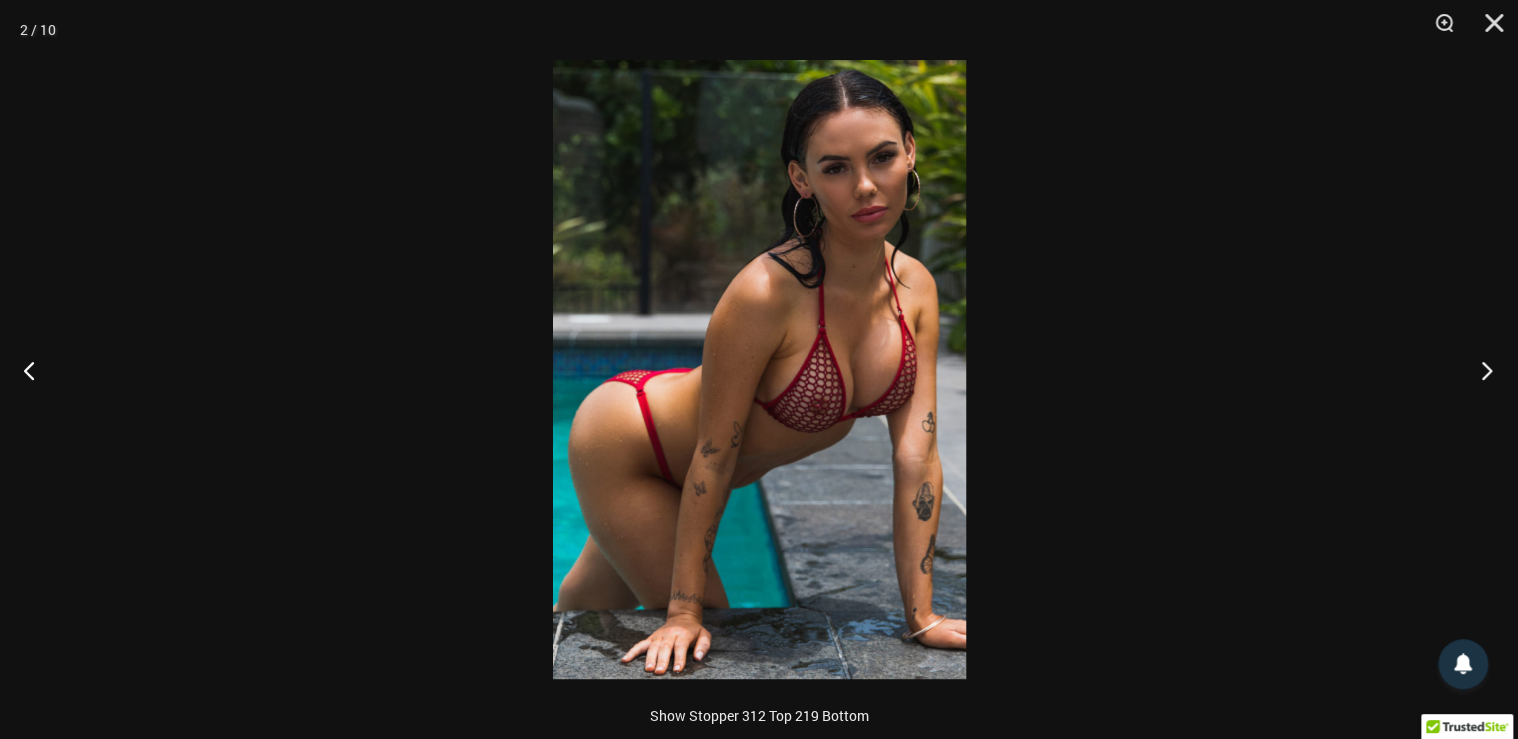 click at bounding box center [1480, 370] 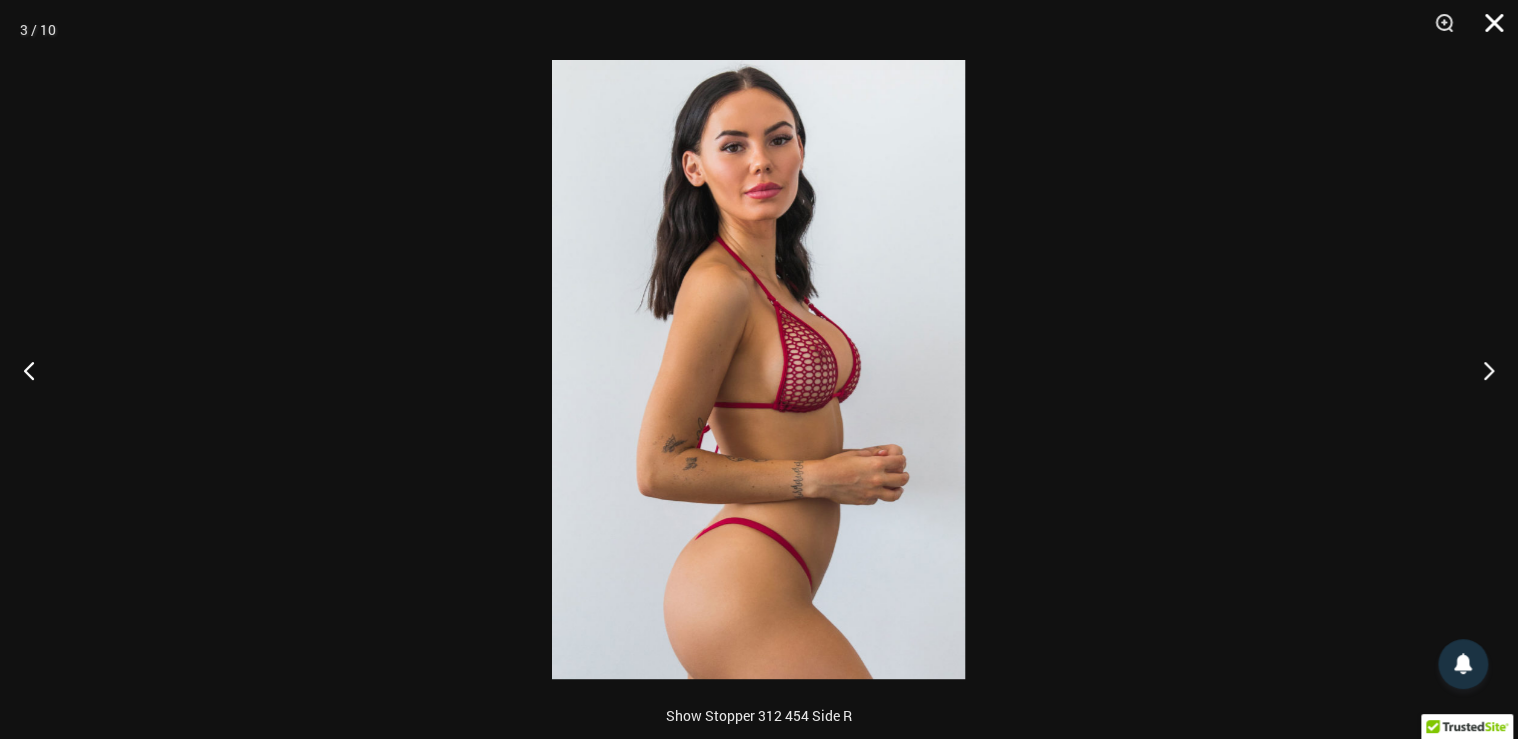 click at bounding box center (1487, 30) 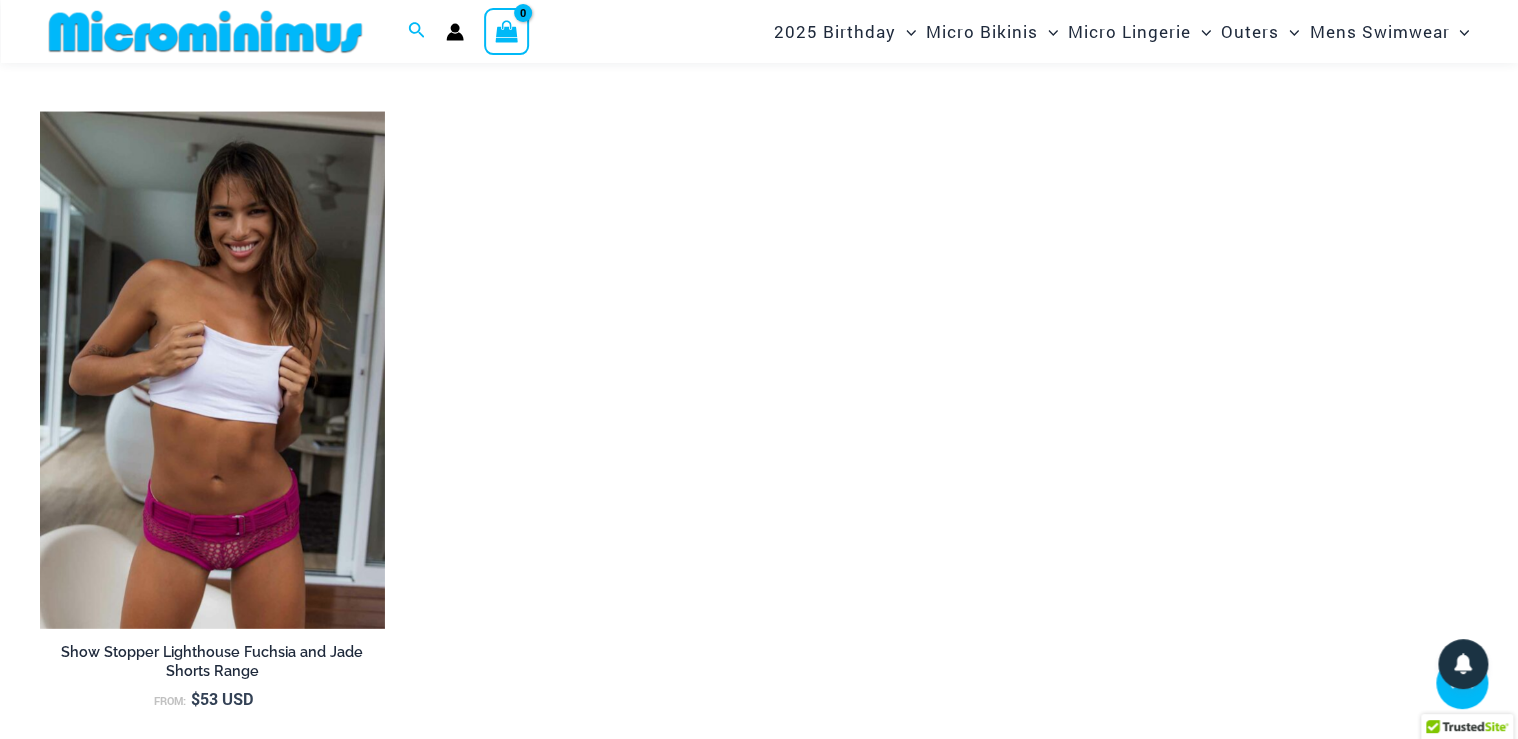 scroll, scrollTop: 2944, scrollLeft: 0, axis: vertical 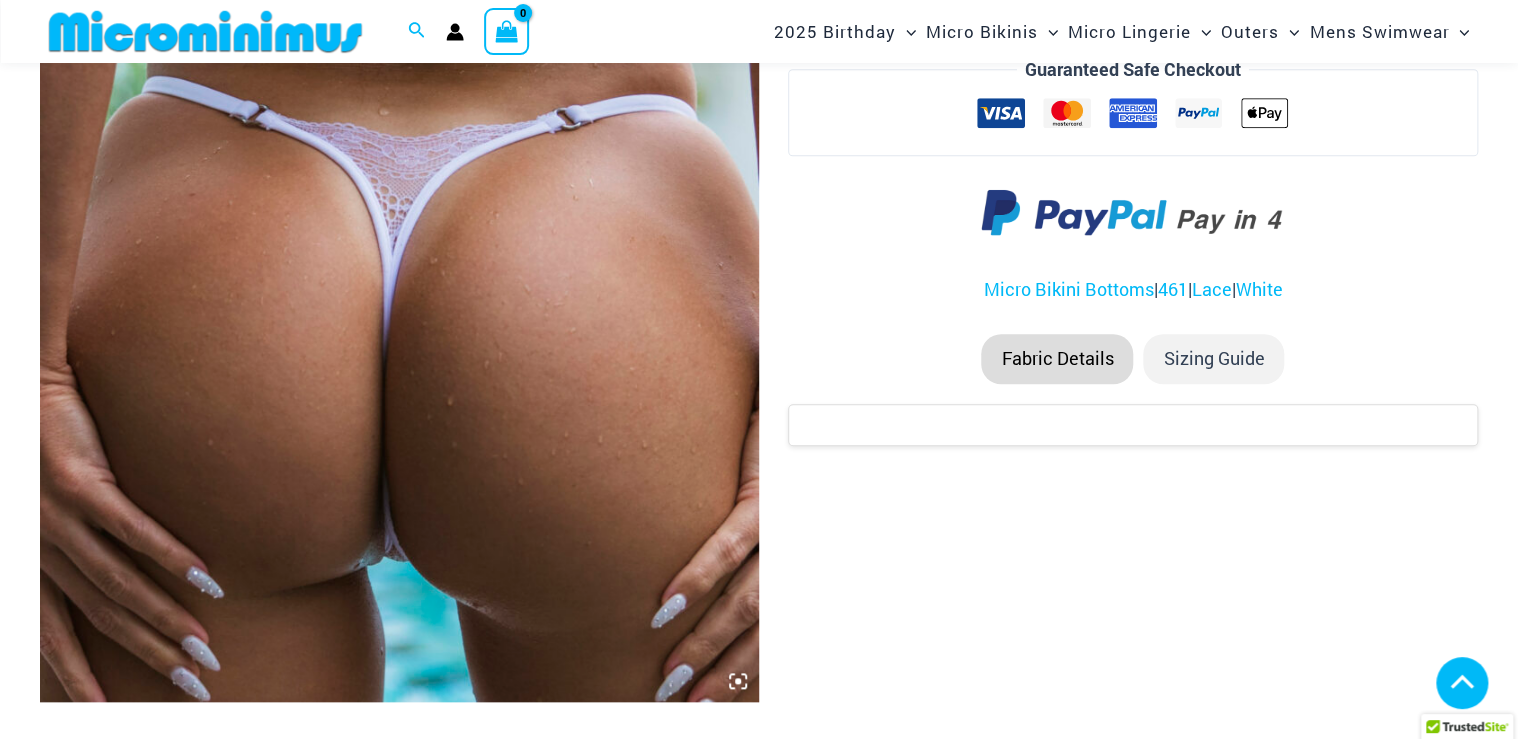click at bounding box center [399, 126] 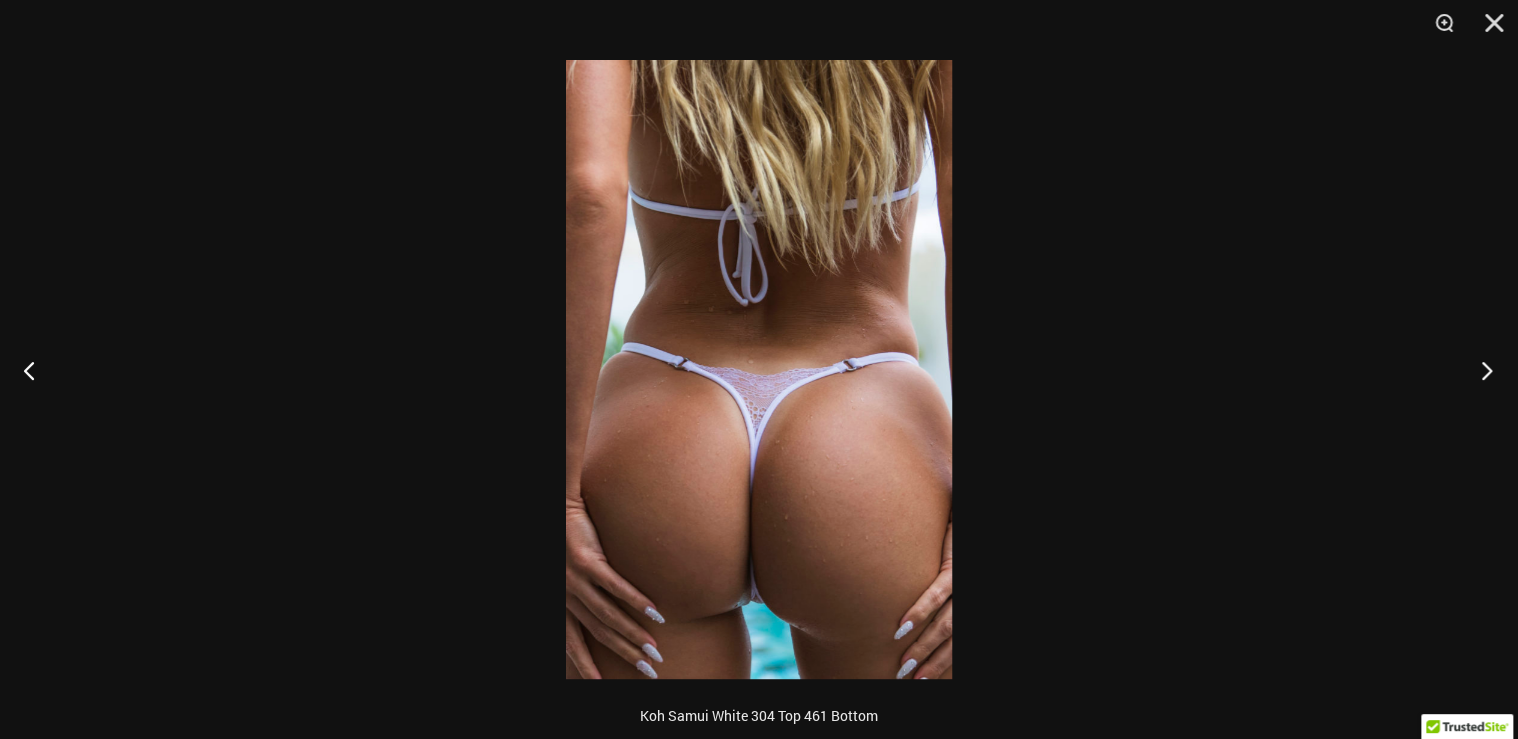 click at bounding box center [1480, 370] 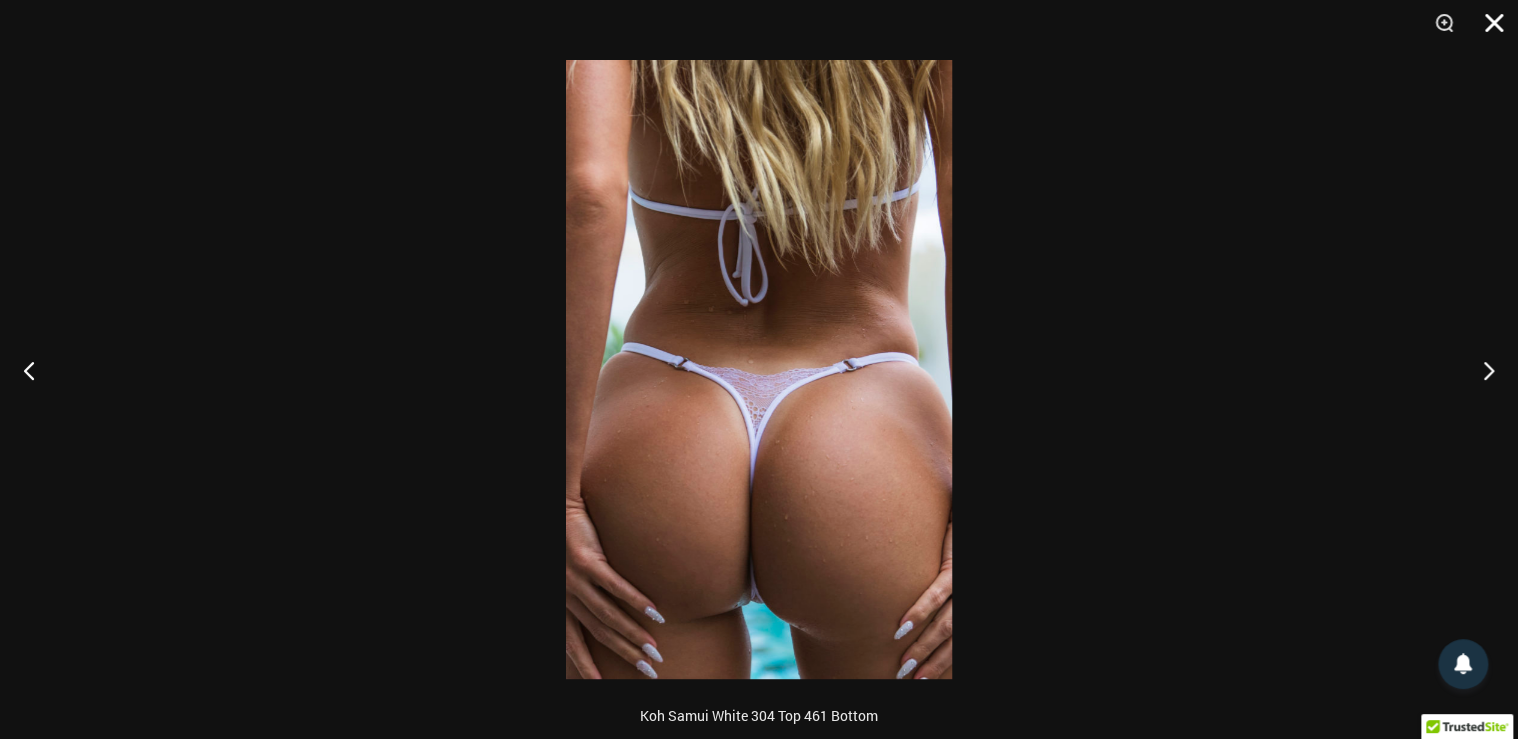click at bounding box center [1487, 30] 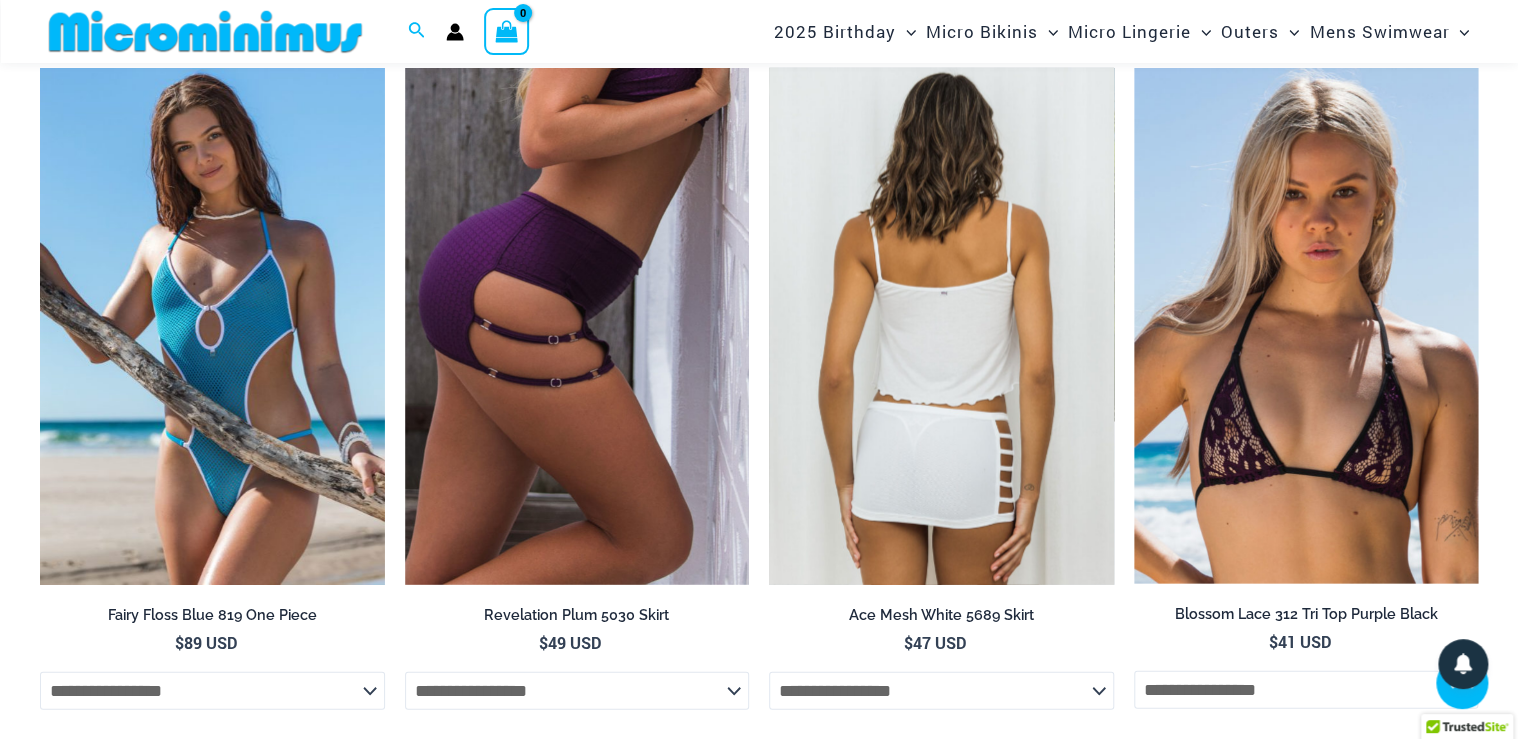 scroll, scrollTop: 2071, scrollLeft: 0, axis: vertical 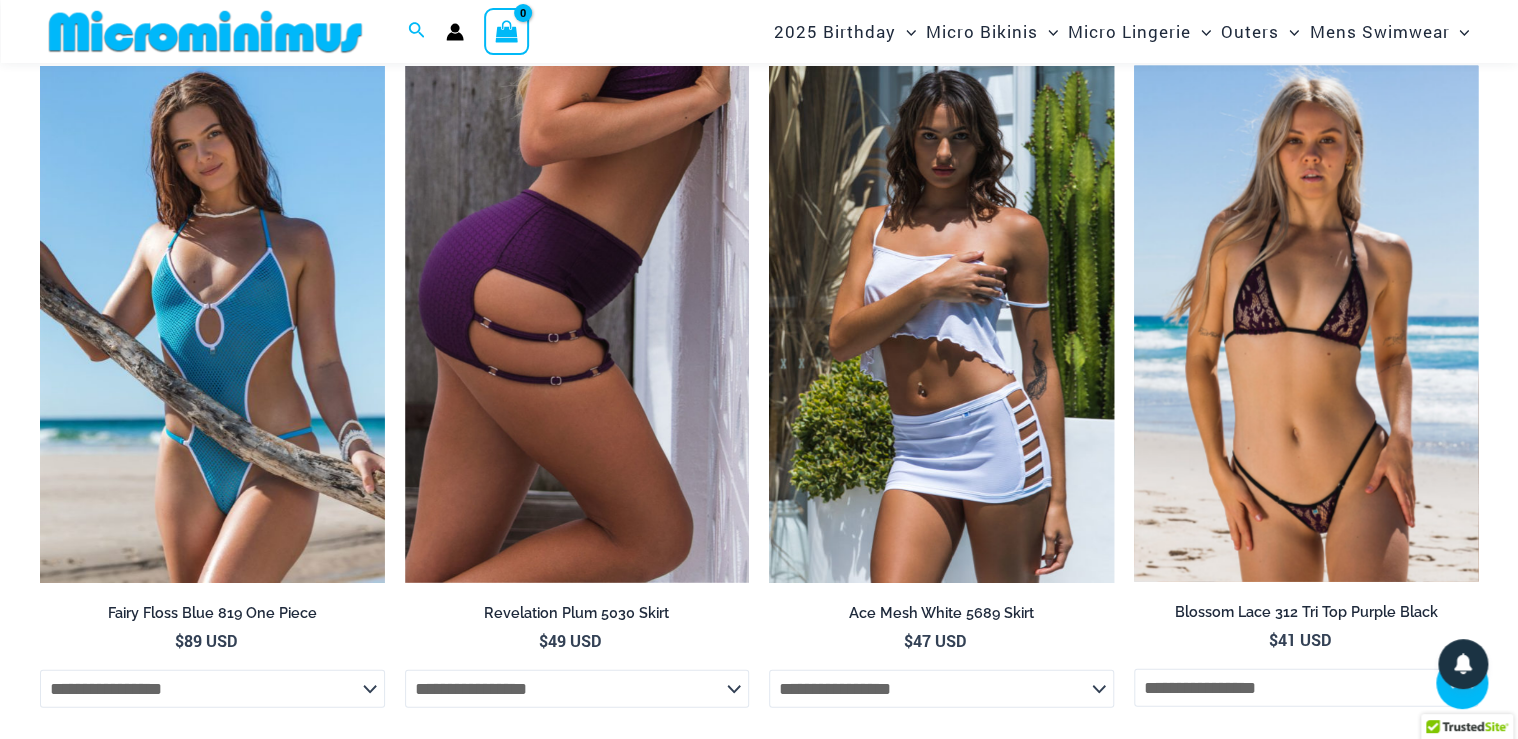 click at bounding box center [1306, 324] 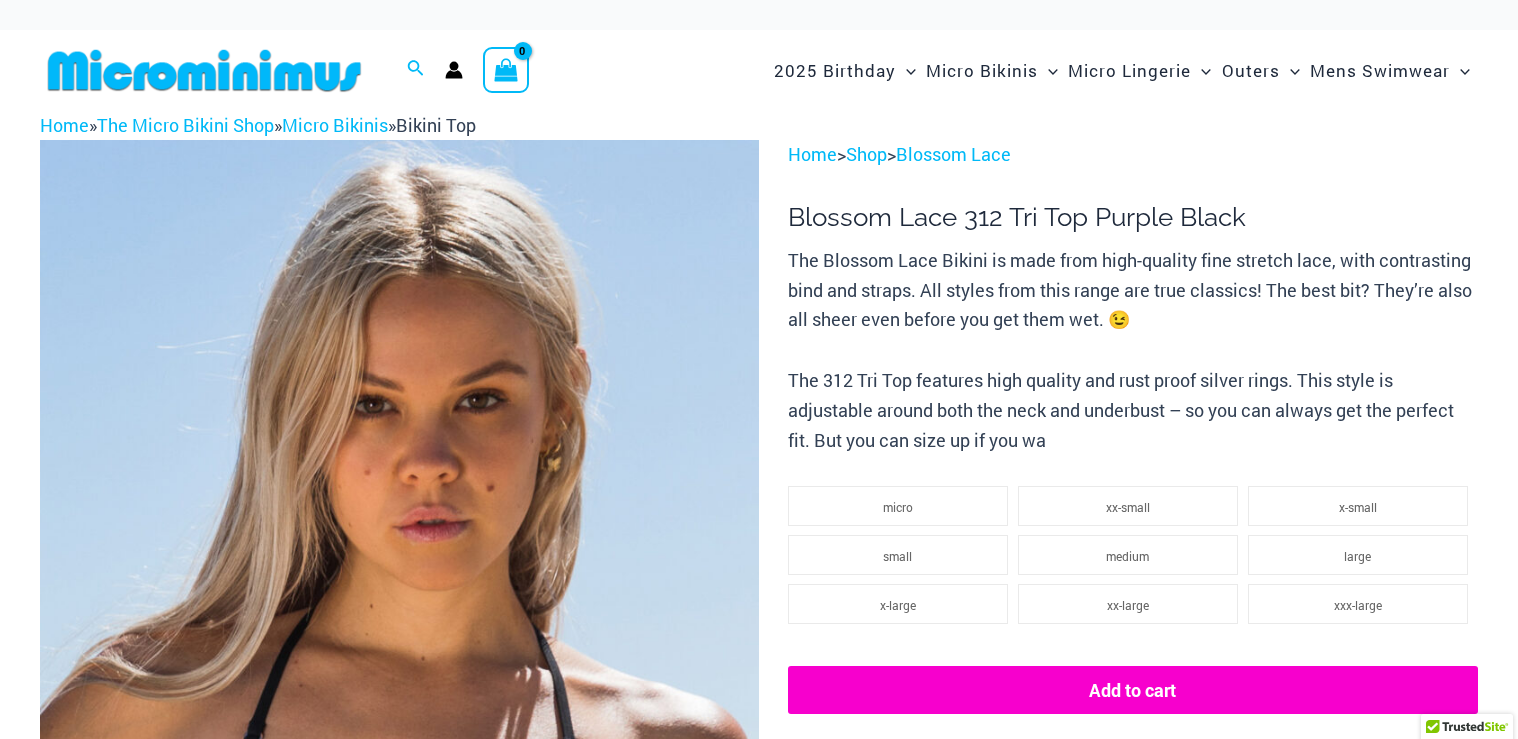 scroll, scrollTop: 228, scrollLeft: 0, axis: vertical 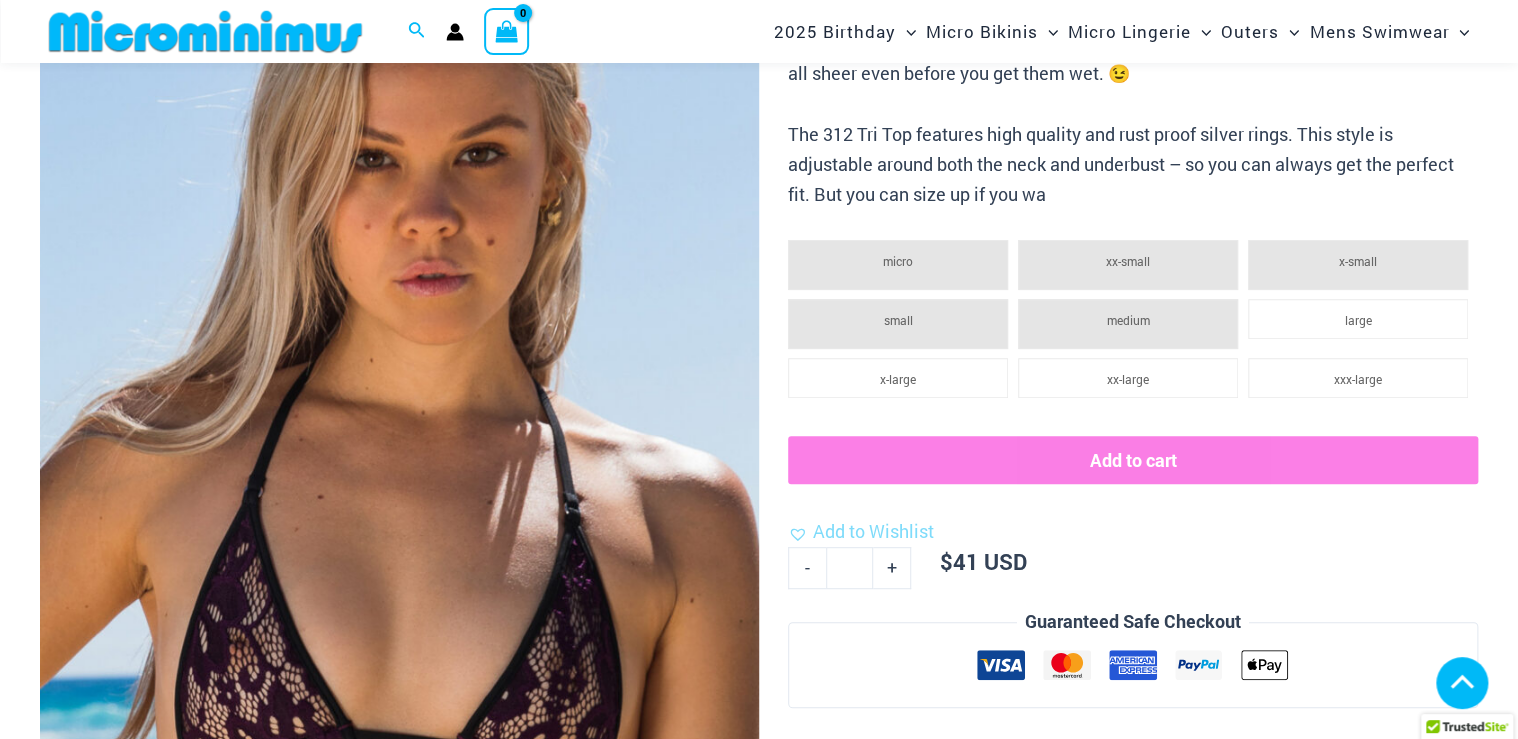 click at bounding box center (153, 1167) 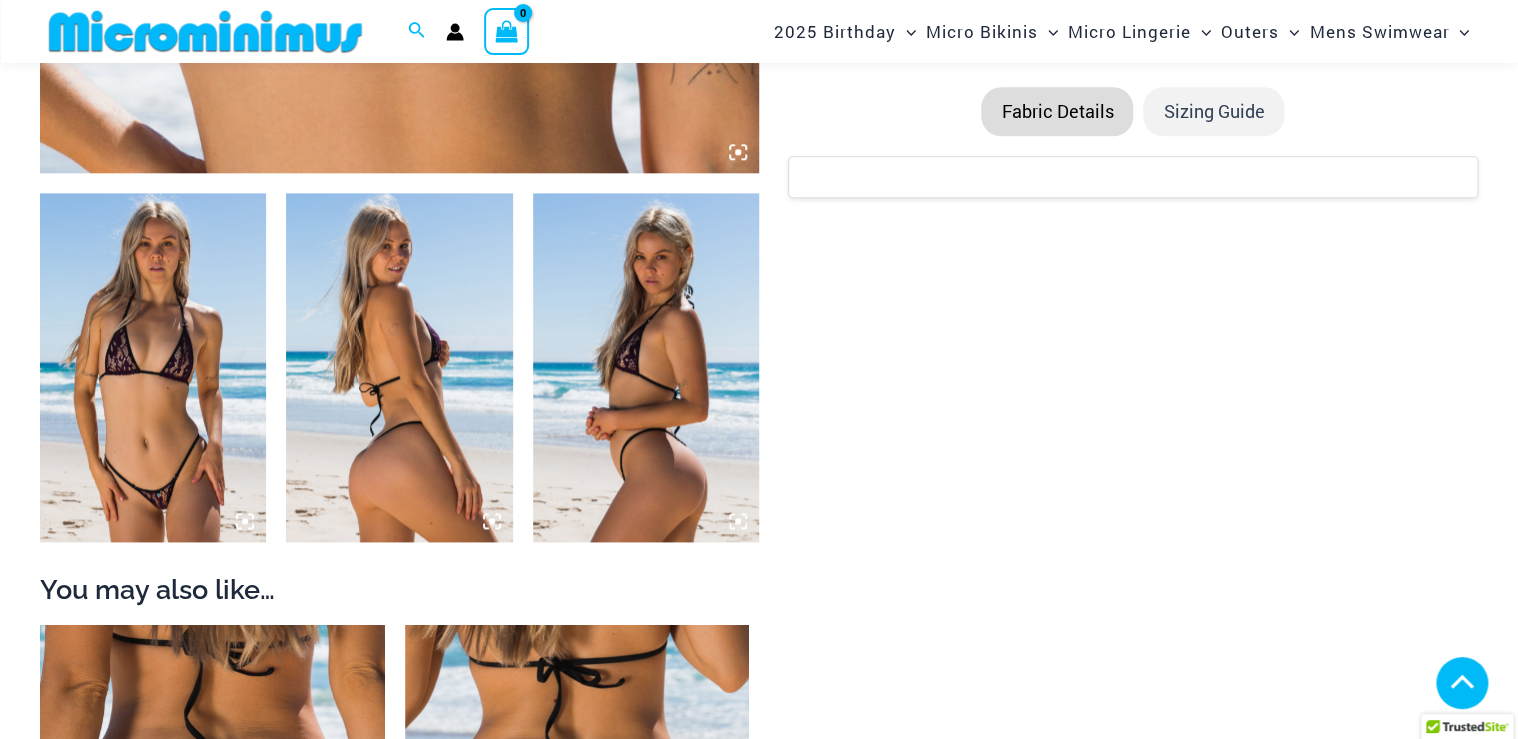 click at bounding box center (153, 367) 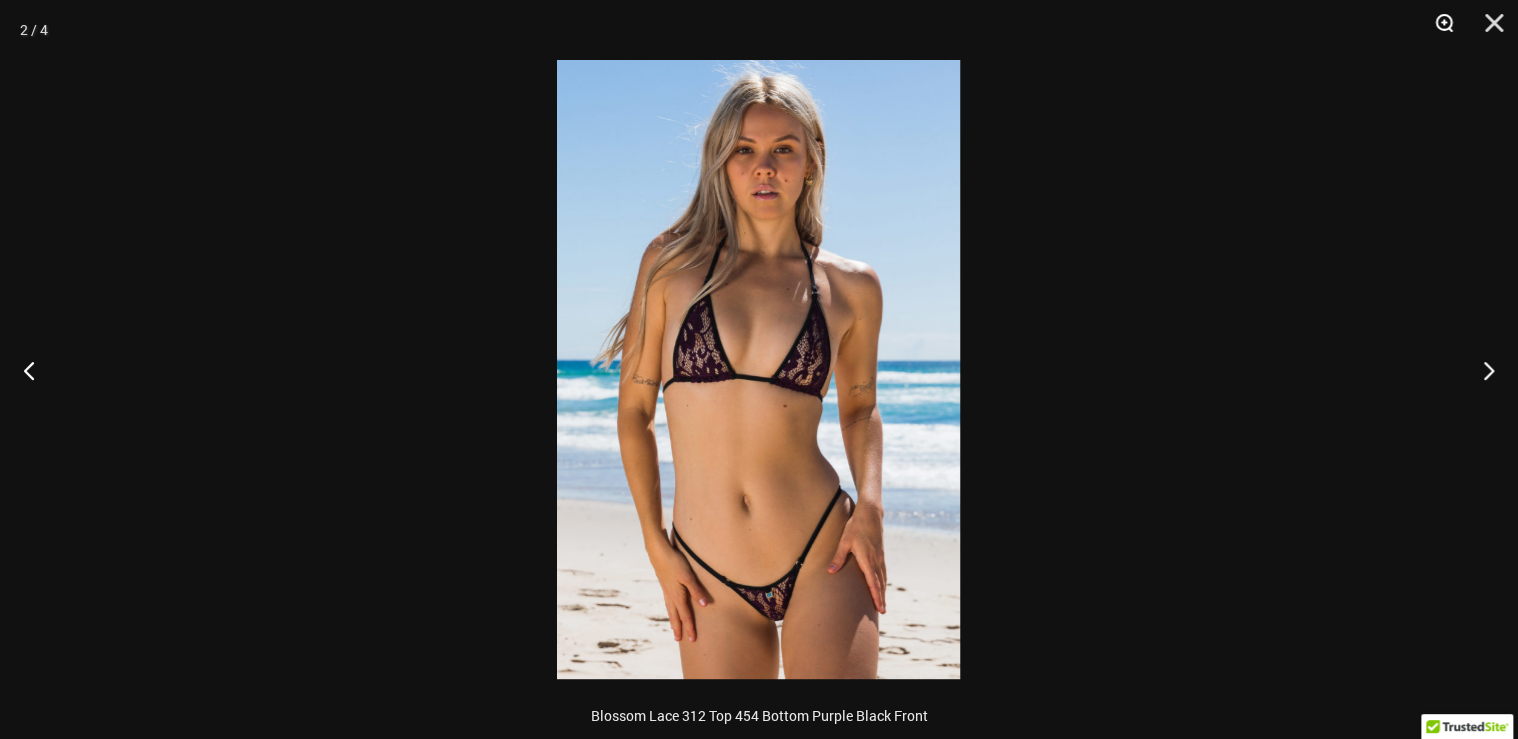 click at bounding box center (1437, 30) 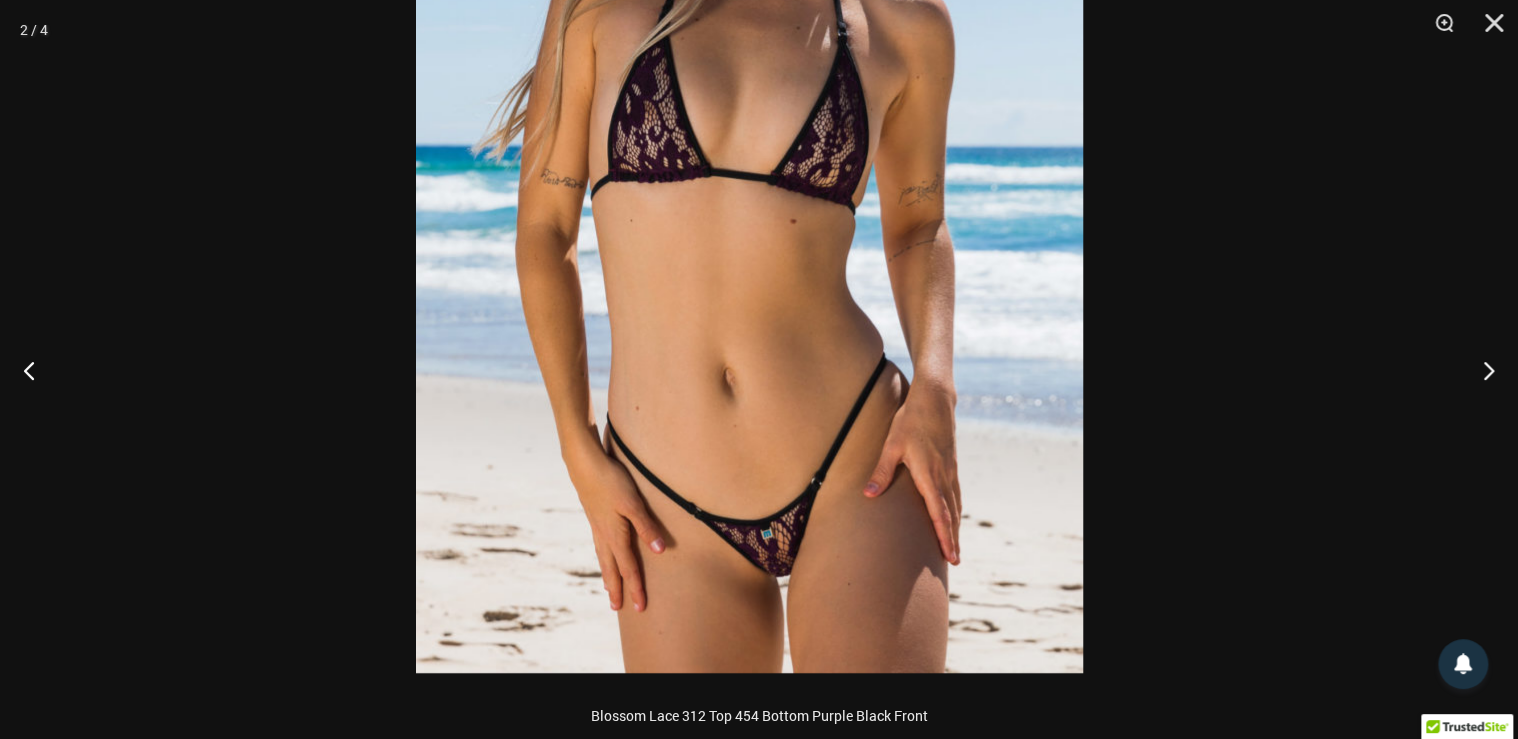 click at bounding box center [749, 161] 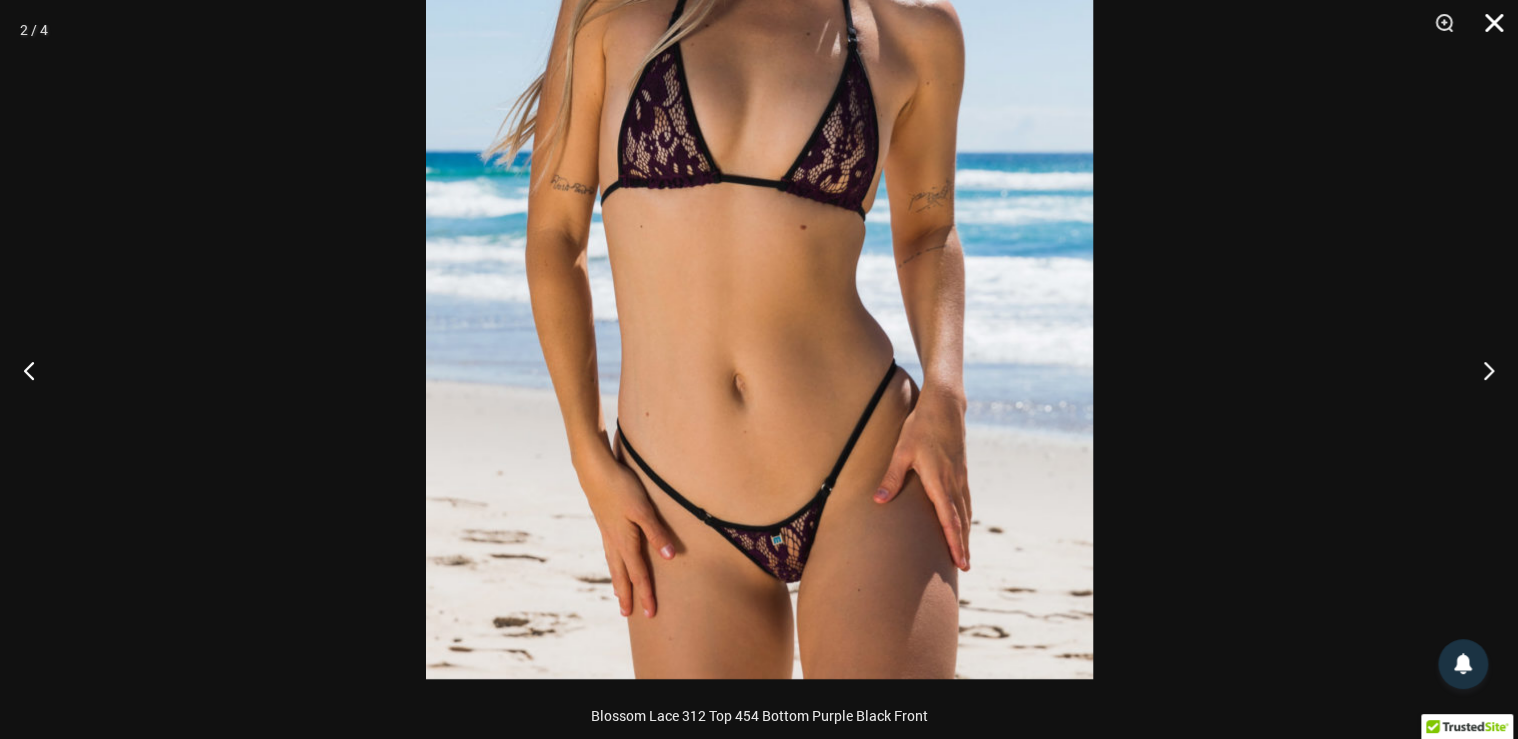 click at bounding box center (1487, 30) 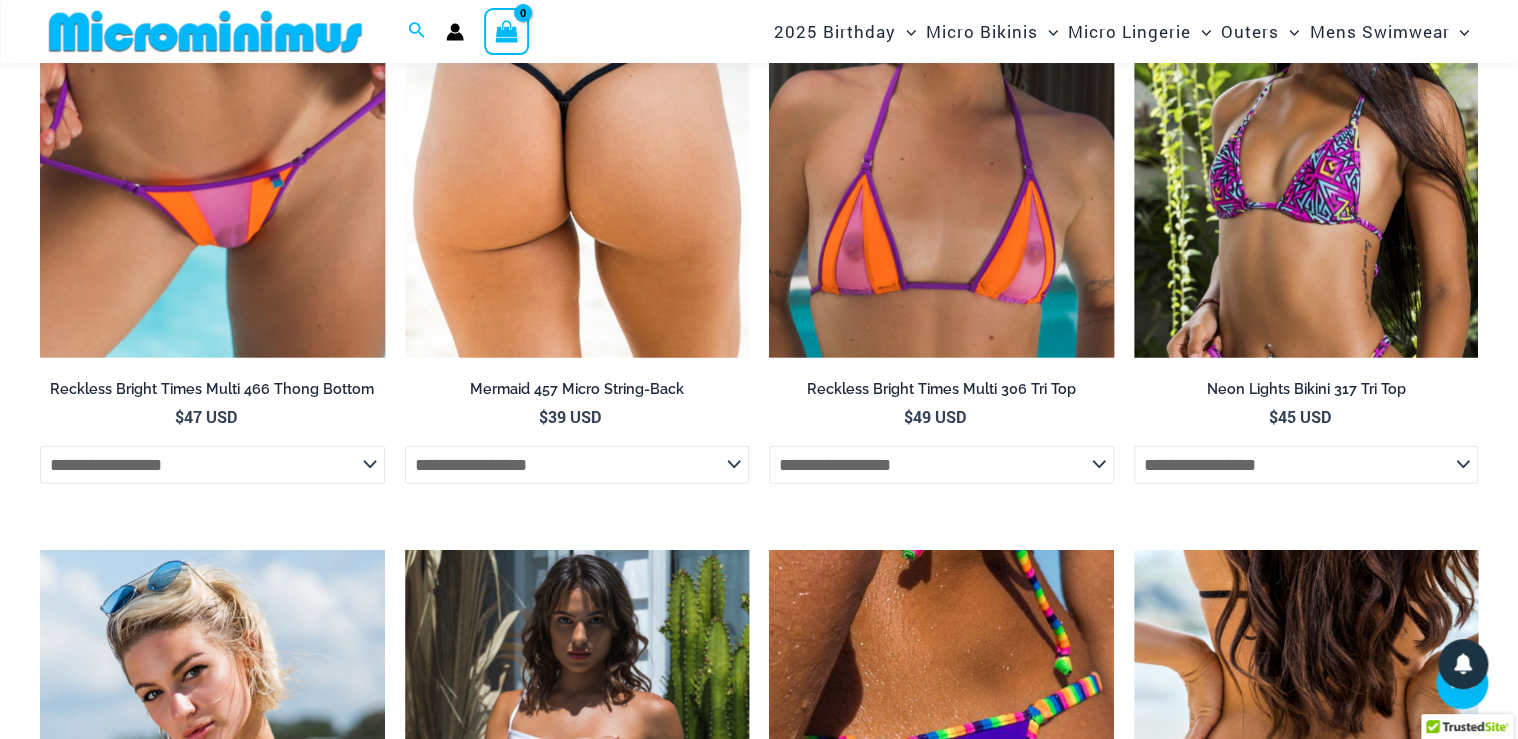 scroll, scrollTop: 2388, scrollLeft: 0, axis: vertical 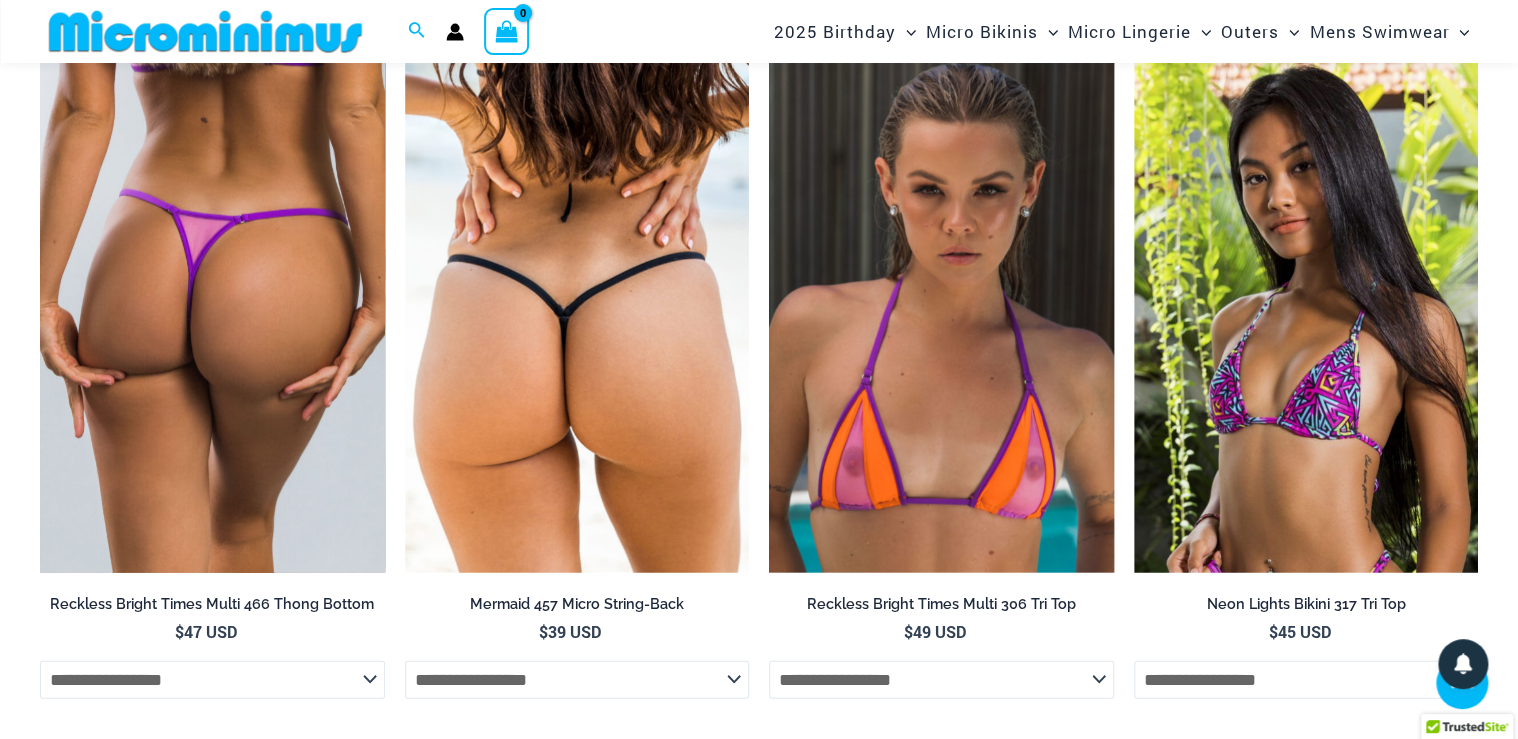 click at bounding box center [212, 315] 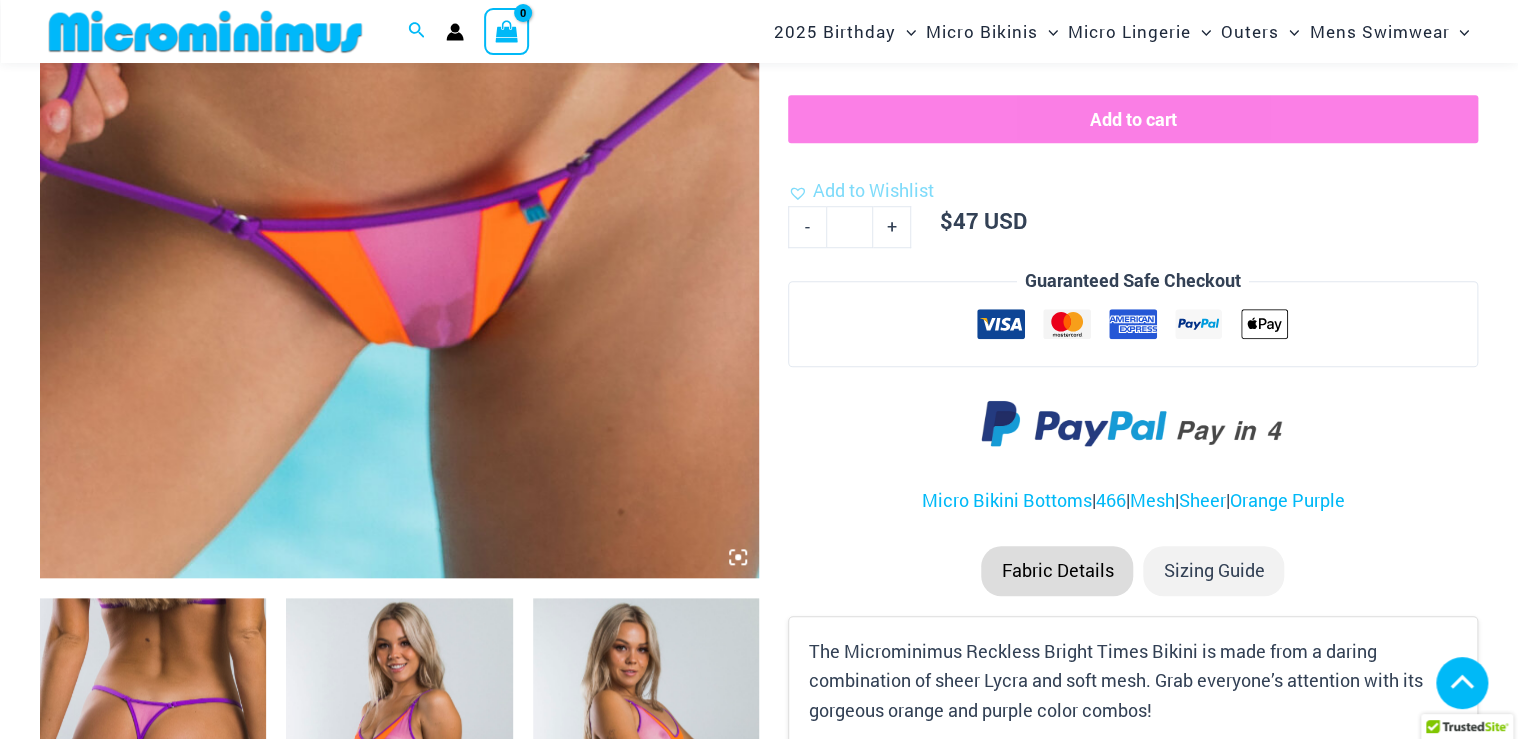 scroll, scrollTop: 628, scrollLeft: 0, axis: vertical 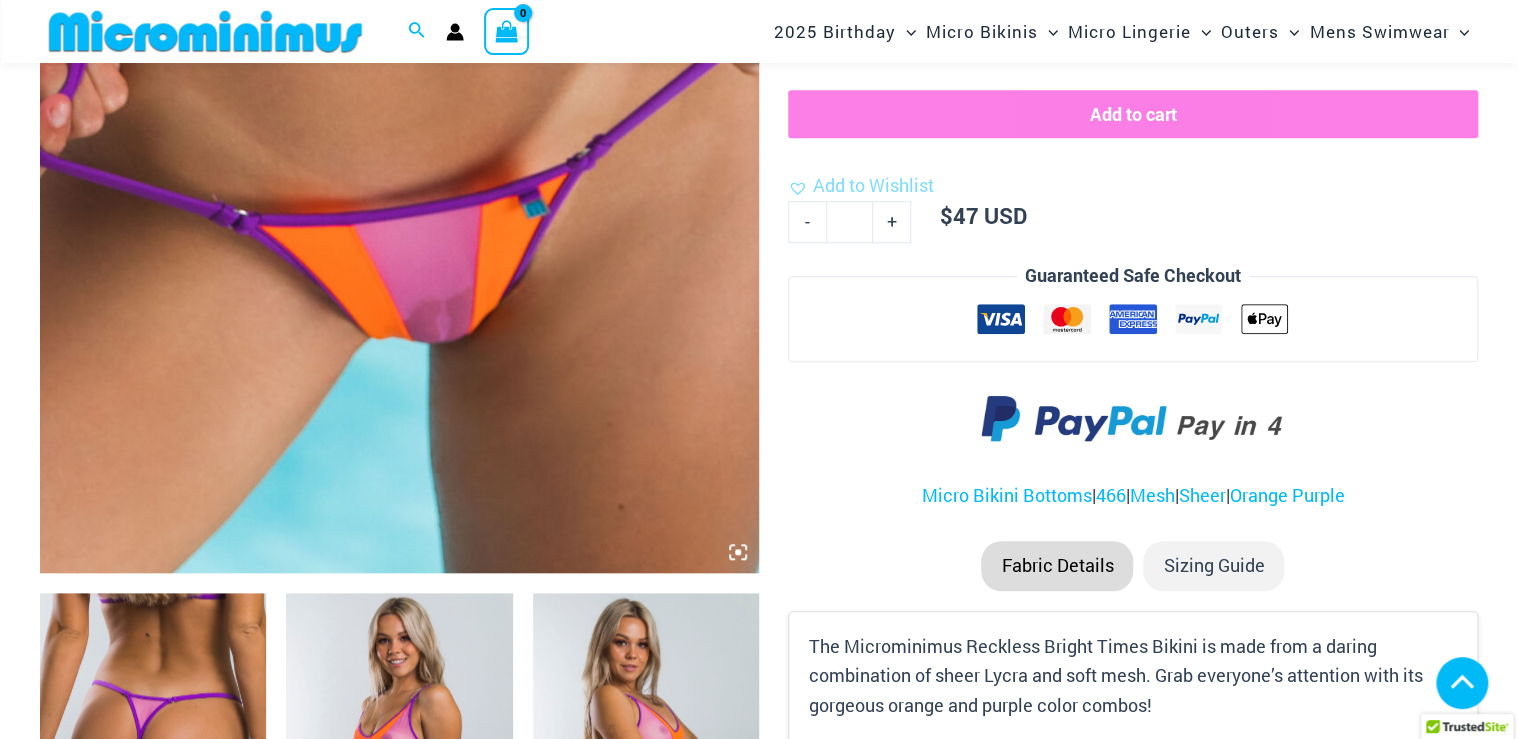 click at bounding box center [399, 33] 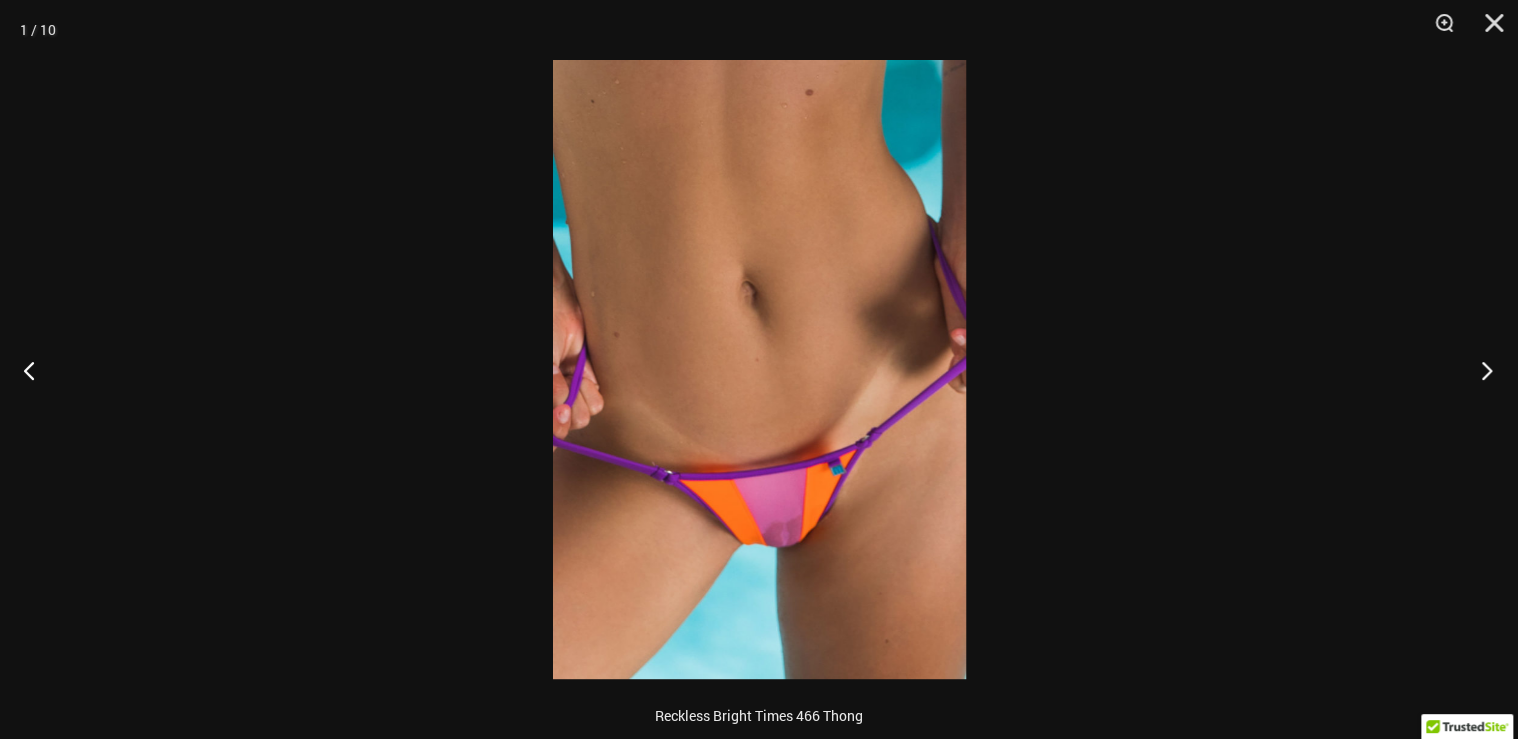 click at bounding box center [1480, 370] 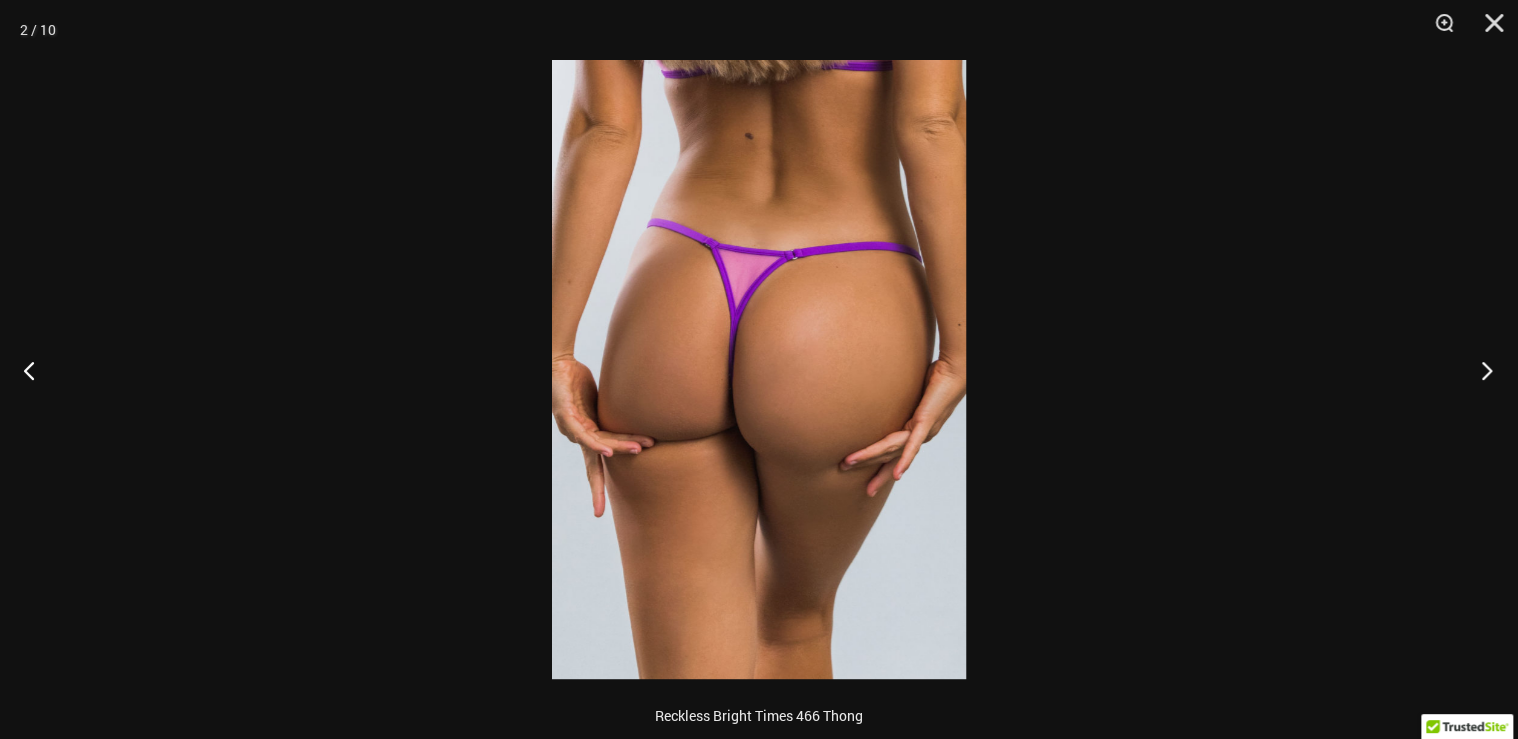 click at bounding box center (1480, 370) 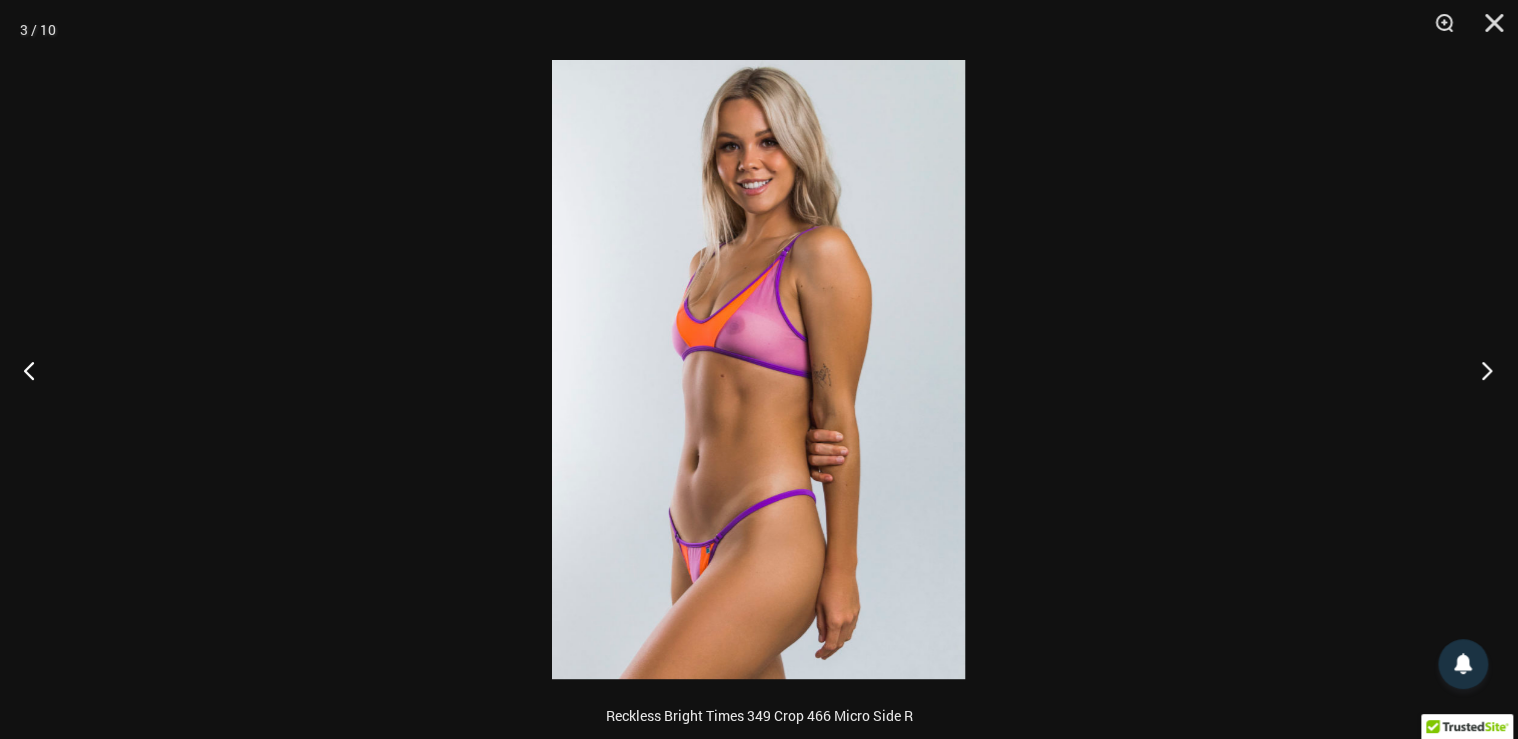 click at bounding box center [1480, 370] 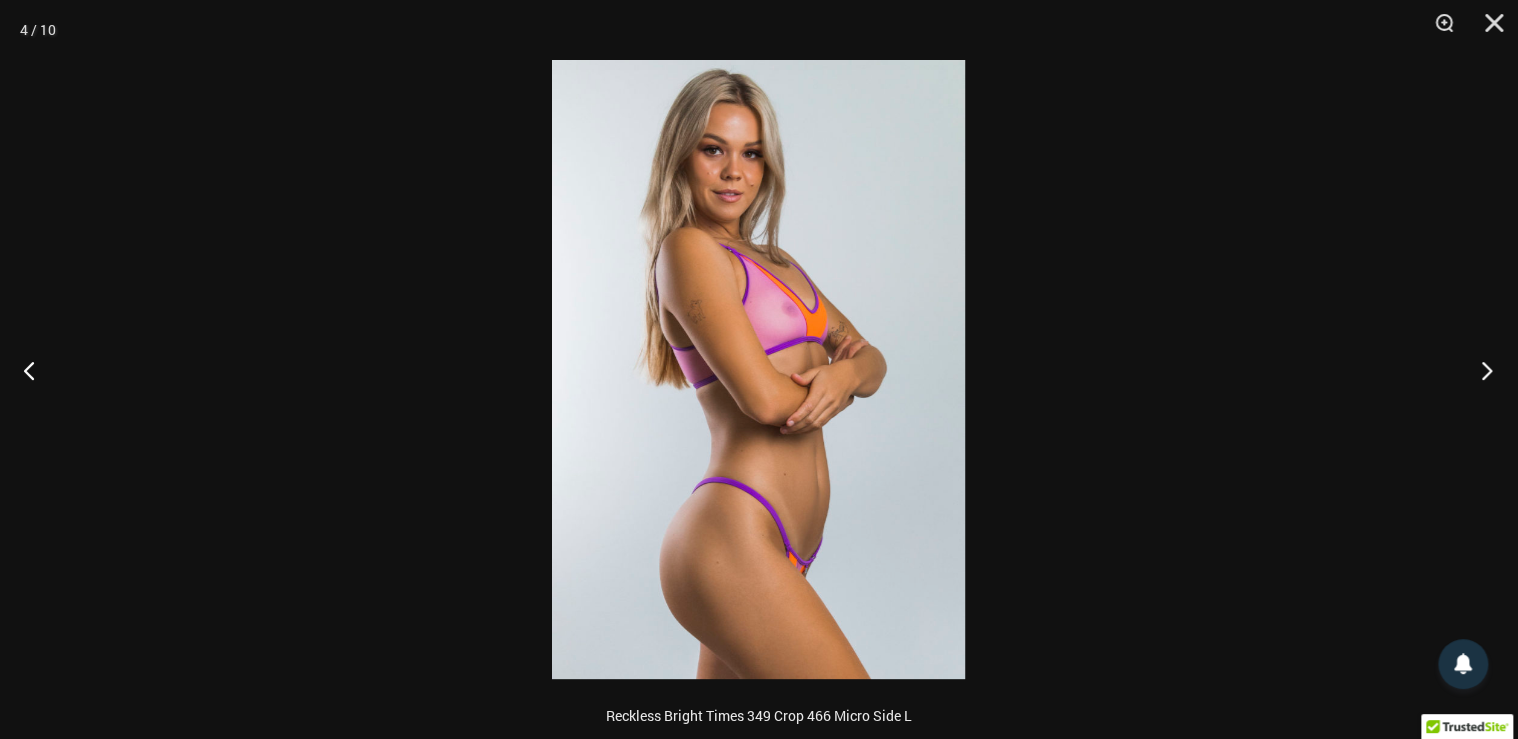 click at bounding box center (1480, 370) 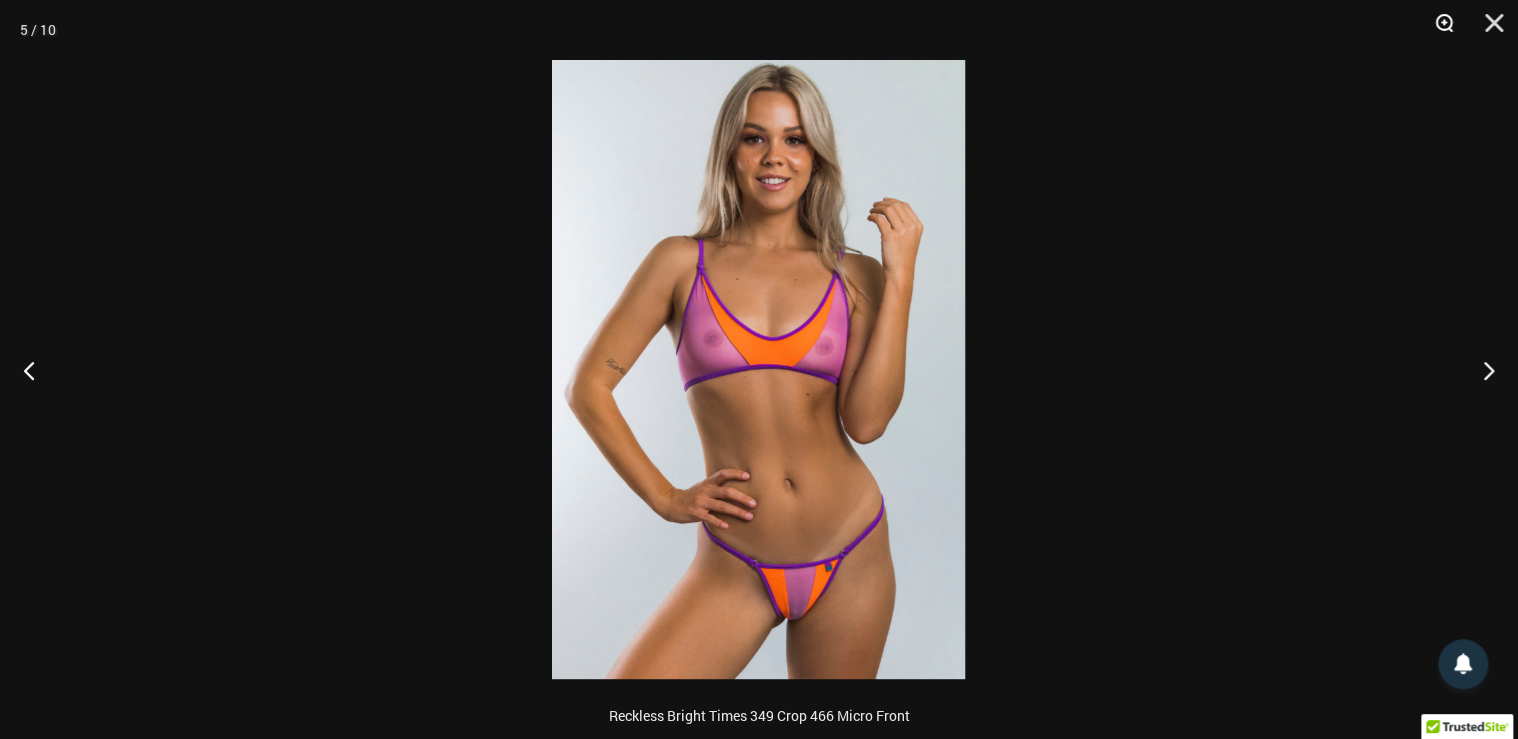 click at bounding box center (1437, 30) 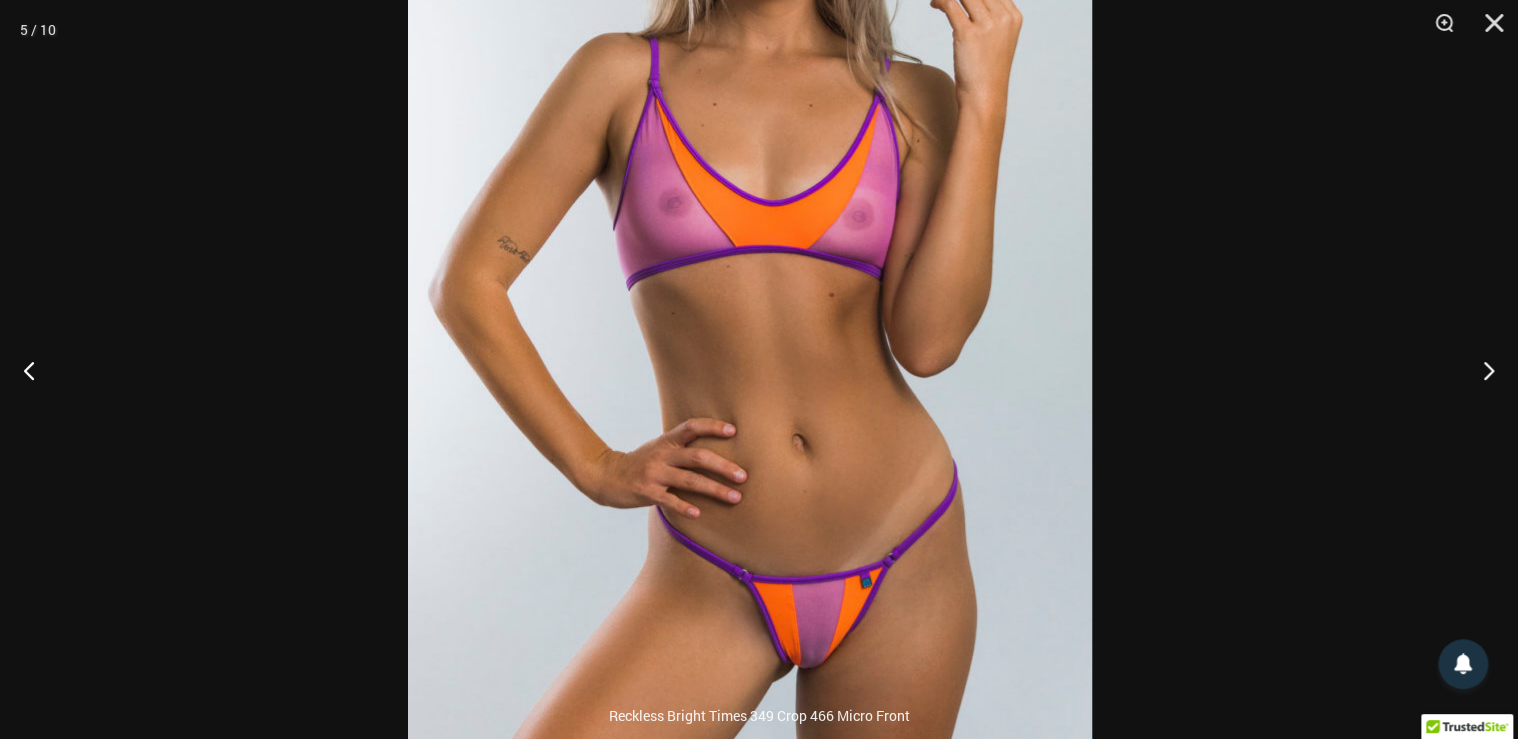 click at bounding box center (750, 254) 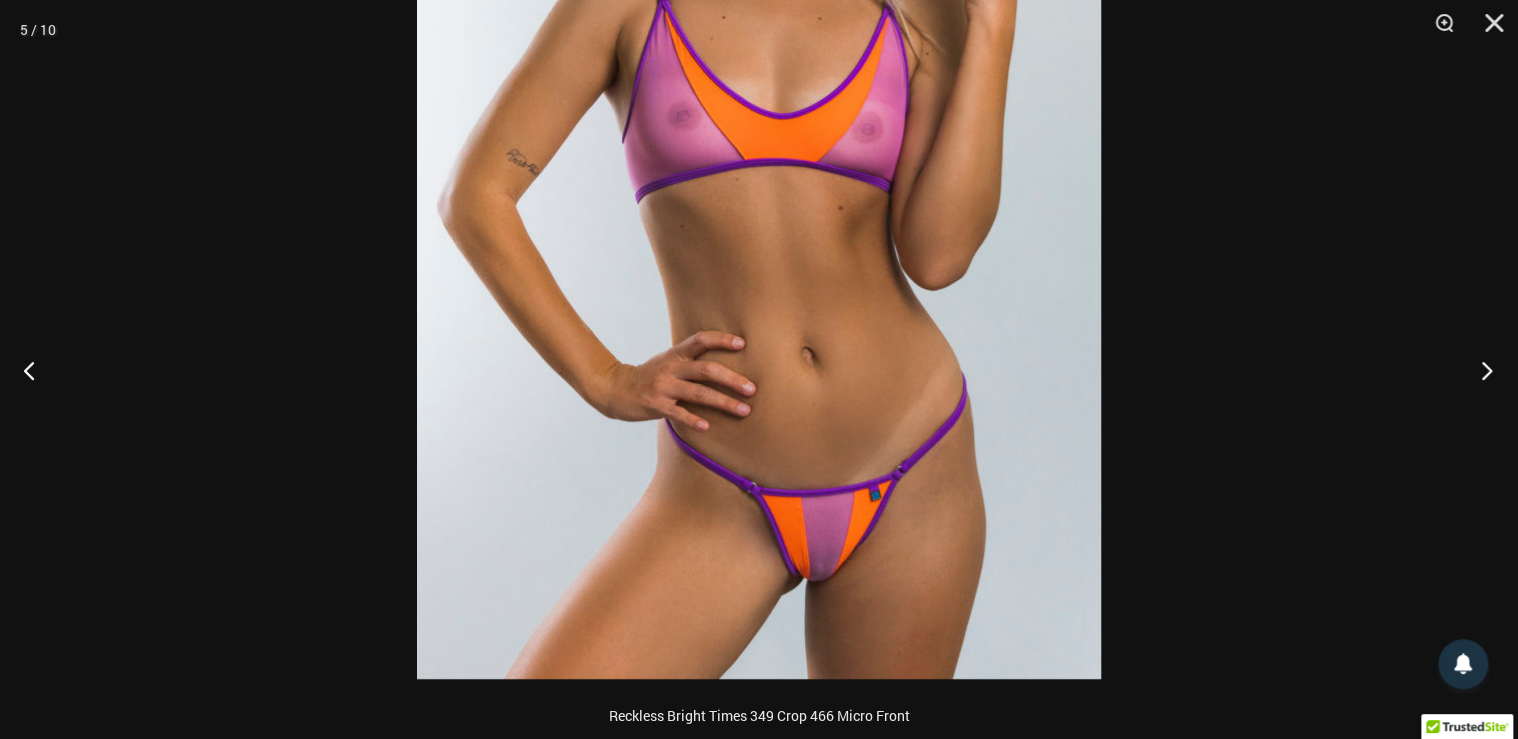 click at bounding box center (1480, 370) 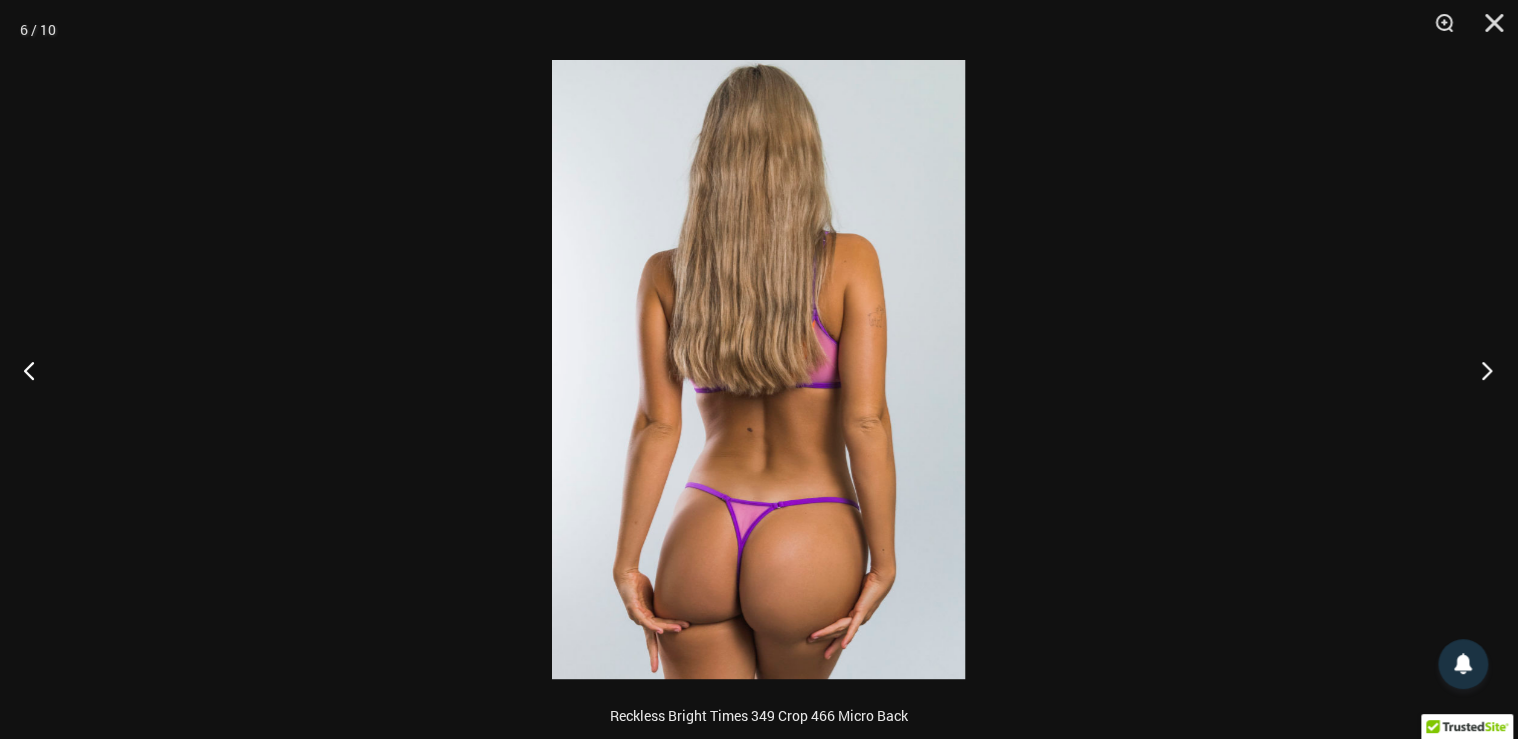 click at bounding box center (1480, 370) 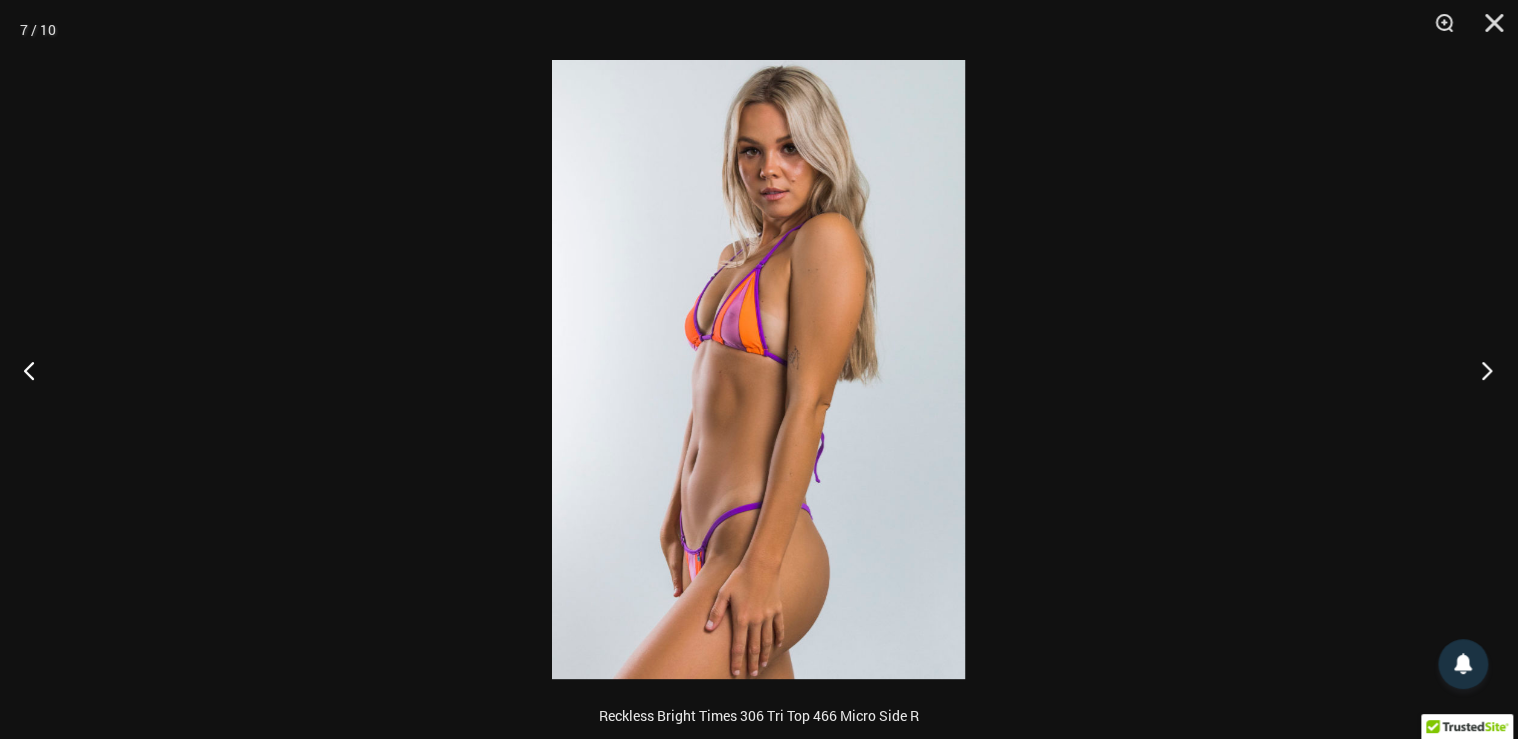 click at bounding box center [1480, 370] 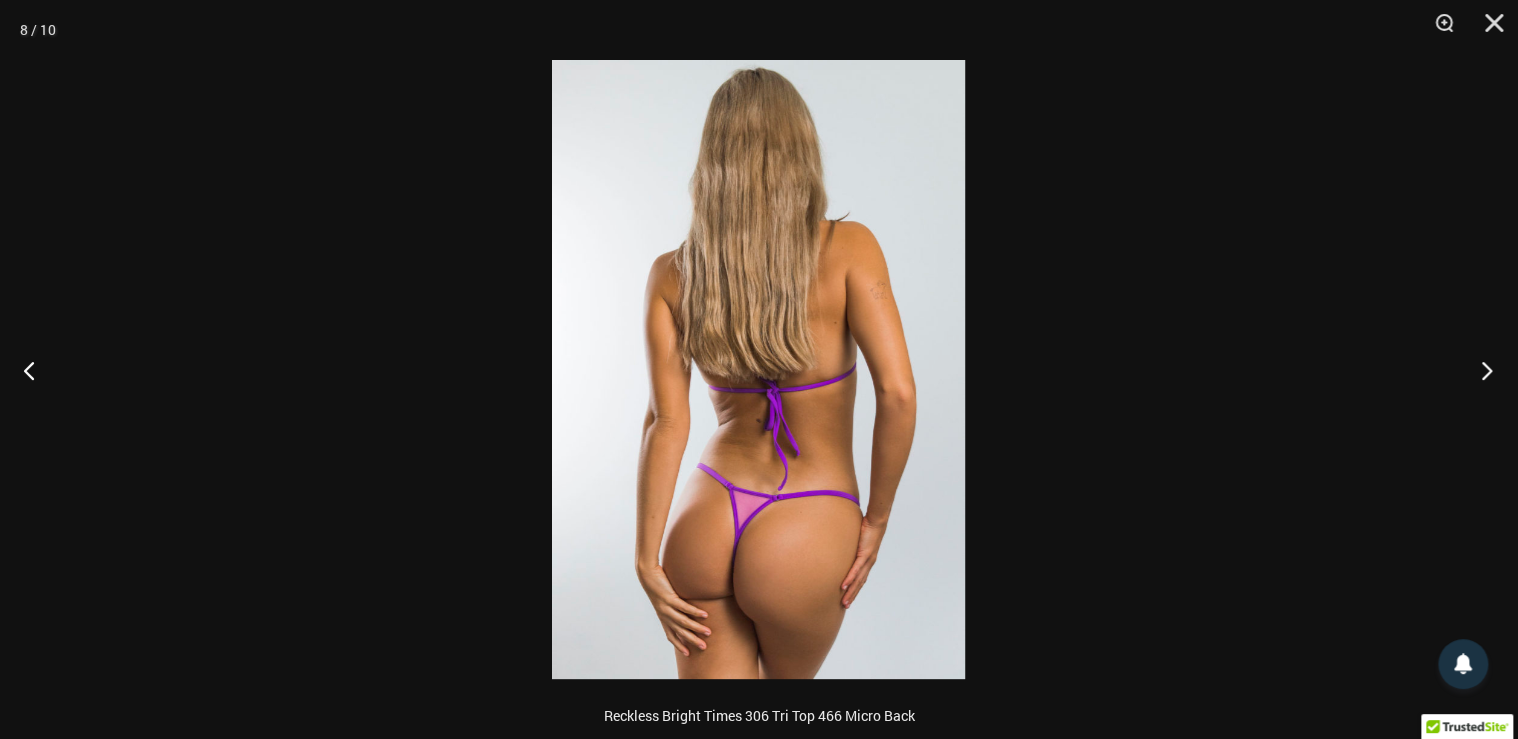 click at bounding box center (1480, 370) 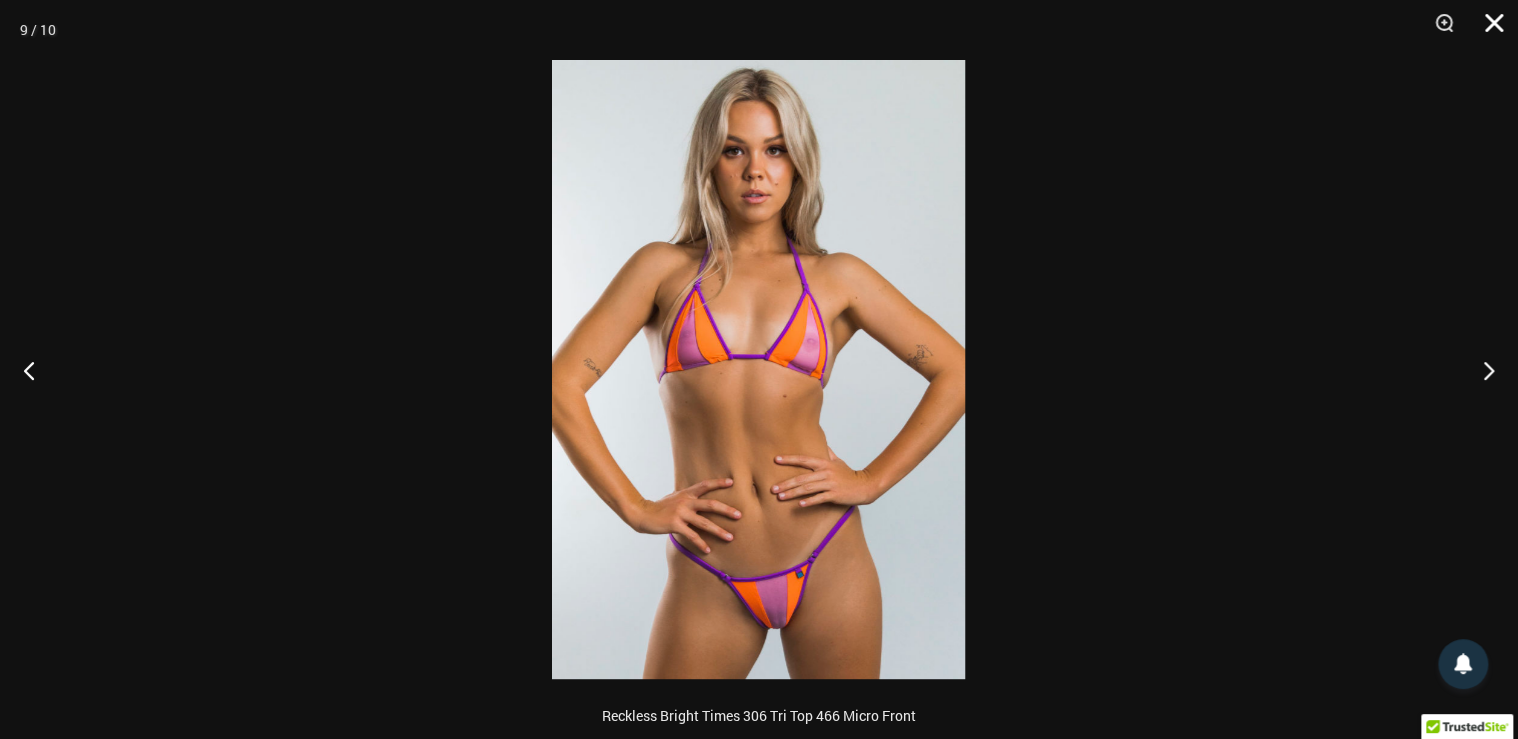 click at bounding box center (1487, 30) 